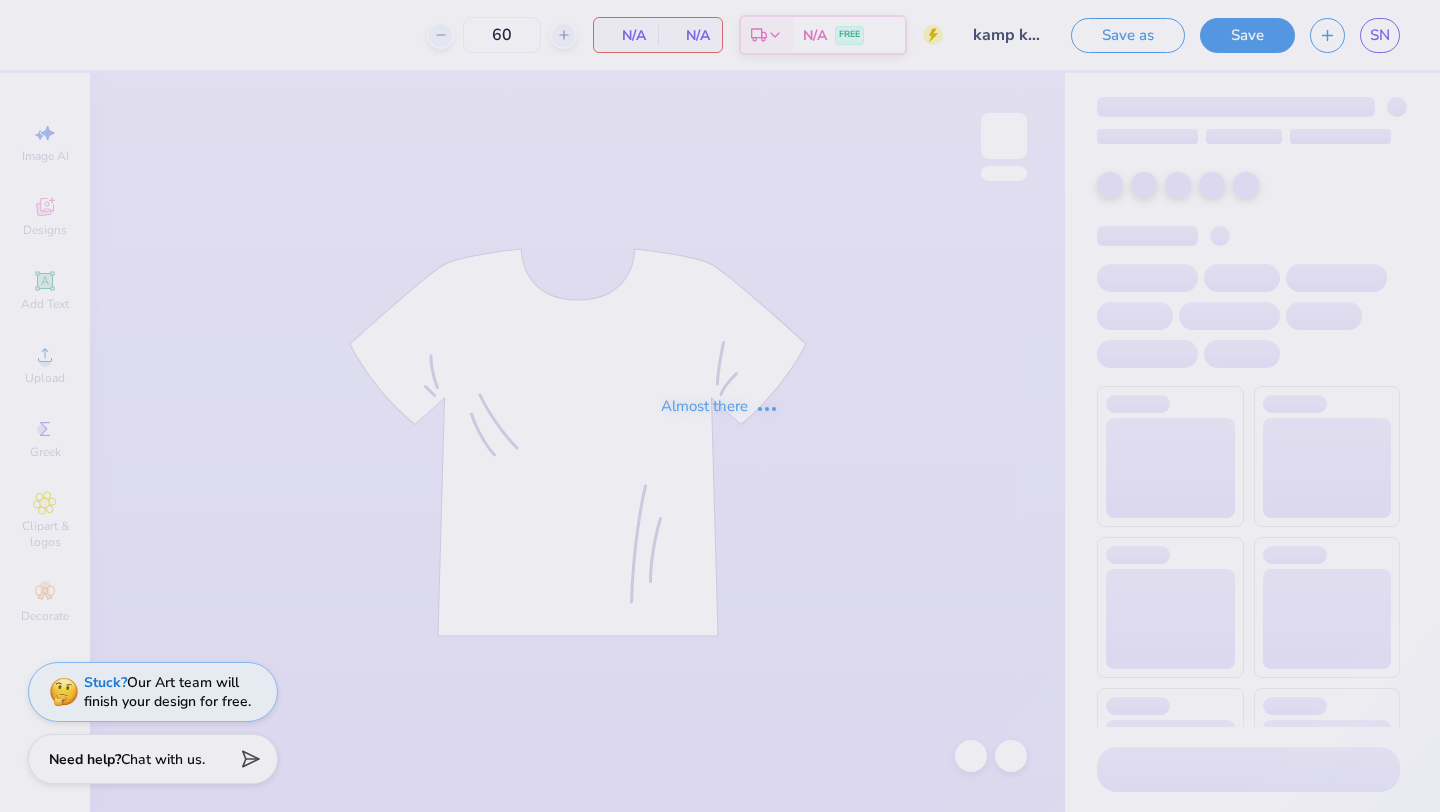 scroll, scrollTop: 0, scrollLeft: 0, axis: both 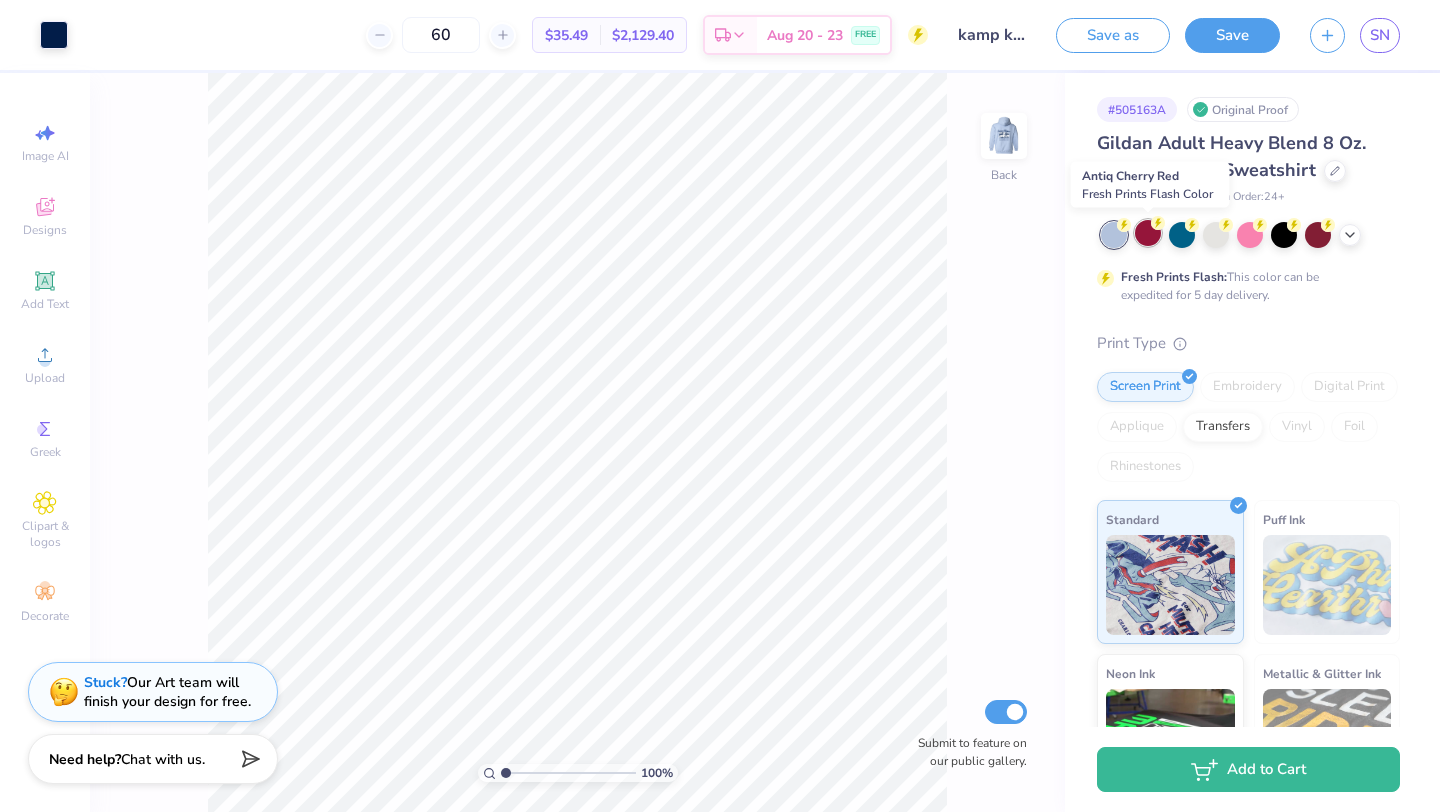 click at bounding box center (1148, 233) 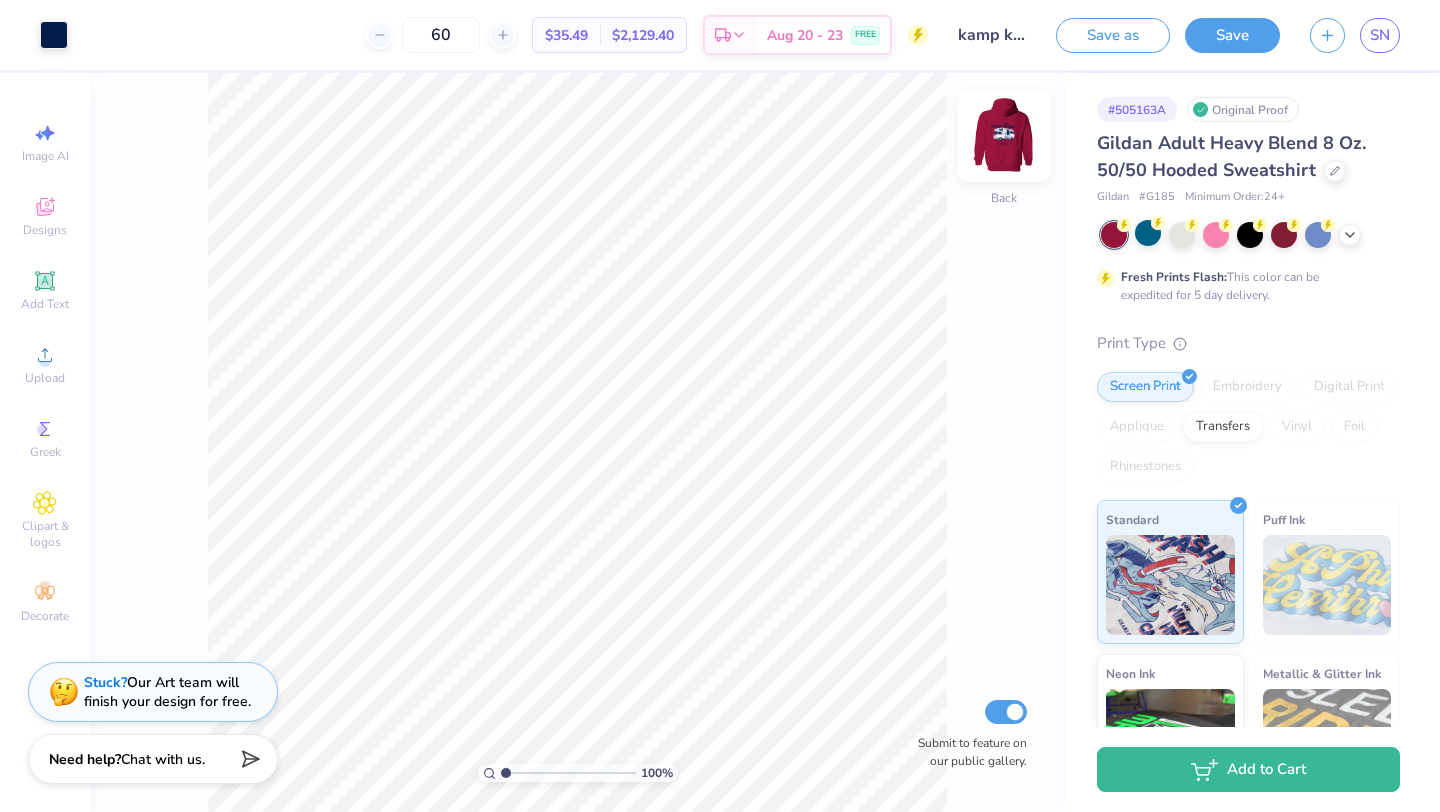 click at bounding box center [1004, 136] 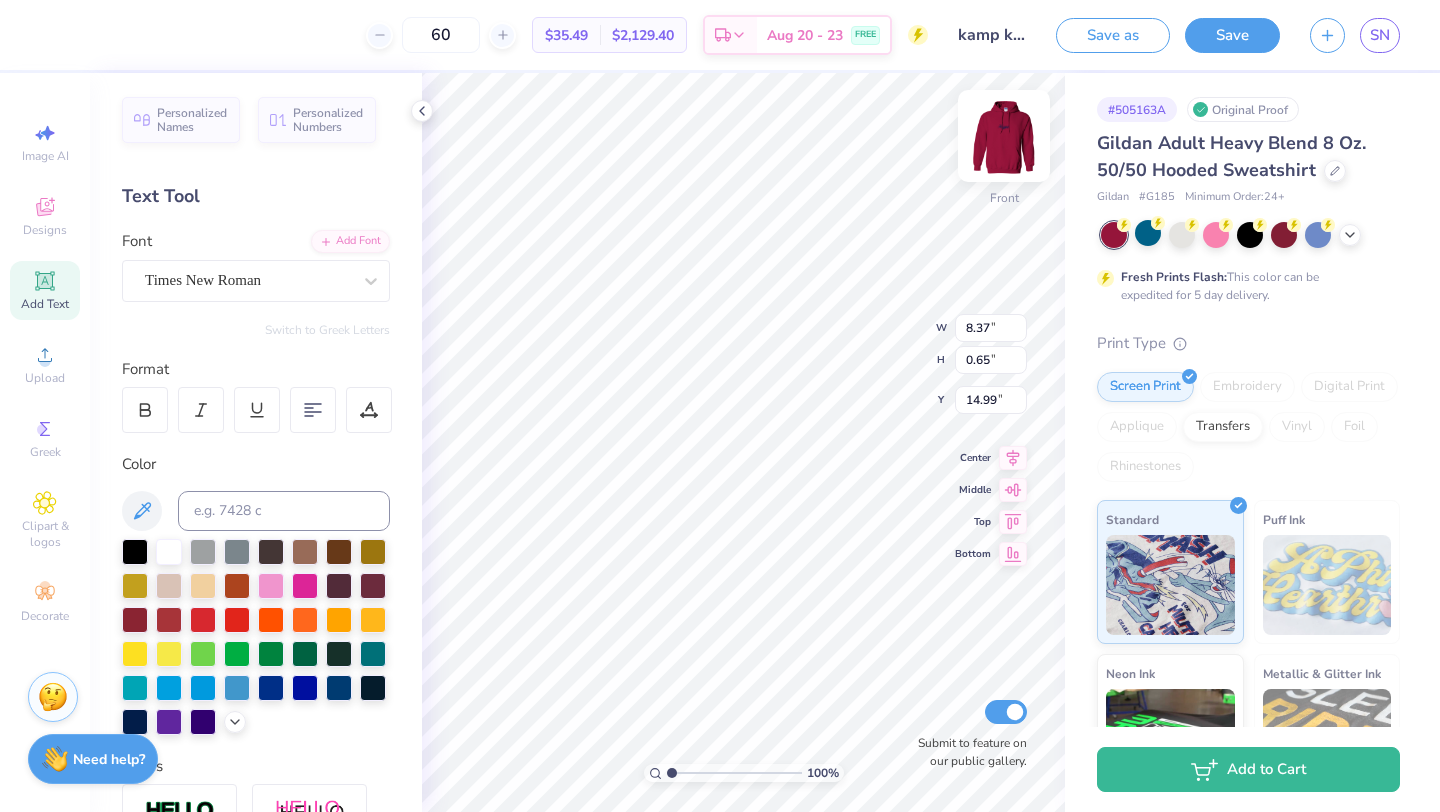click at bounding box center (1004, 136) 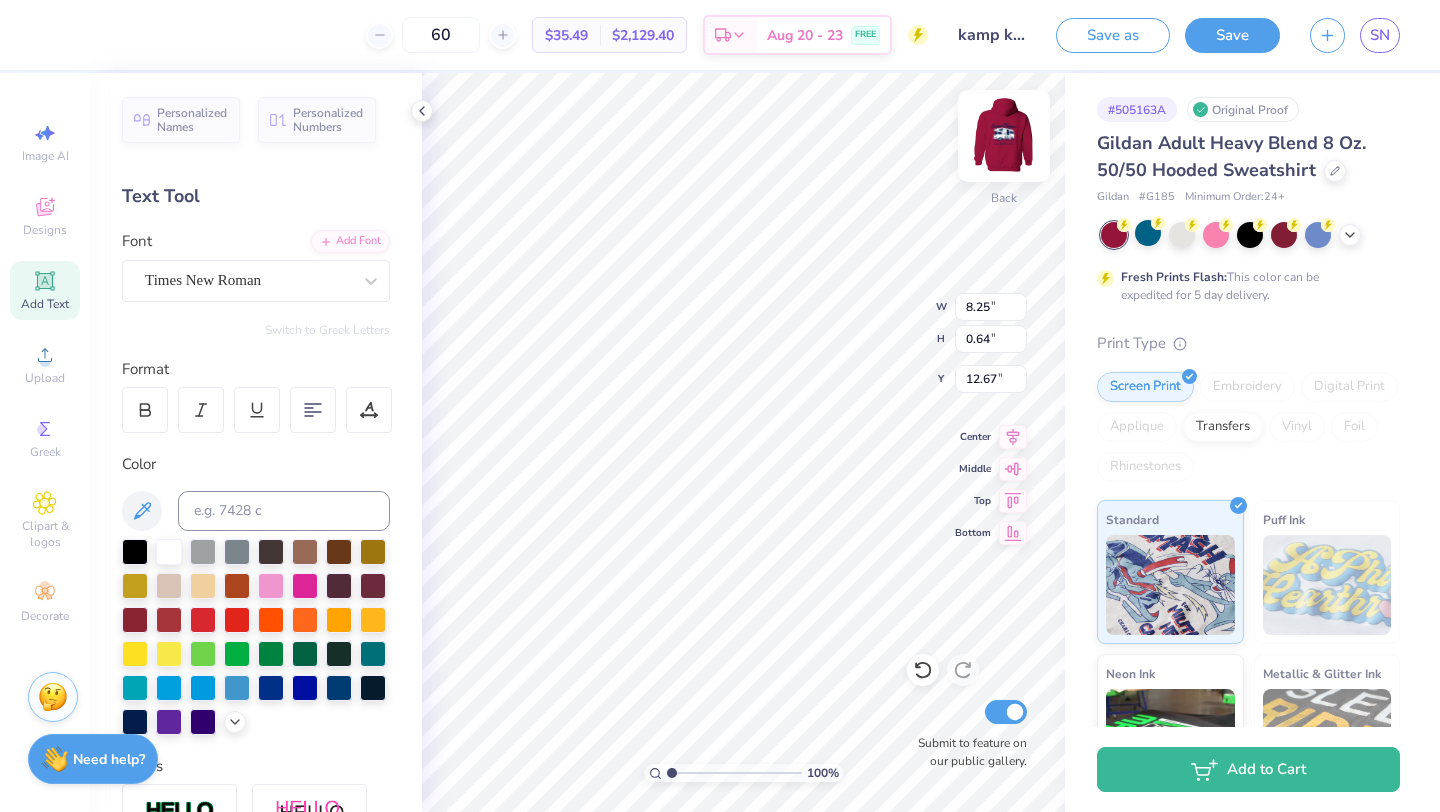 scroll, scrollTop: 0, scrollLeft: 5, axis: horizontal 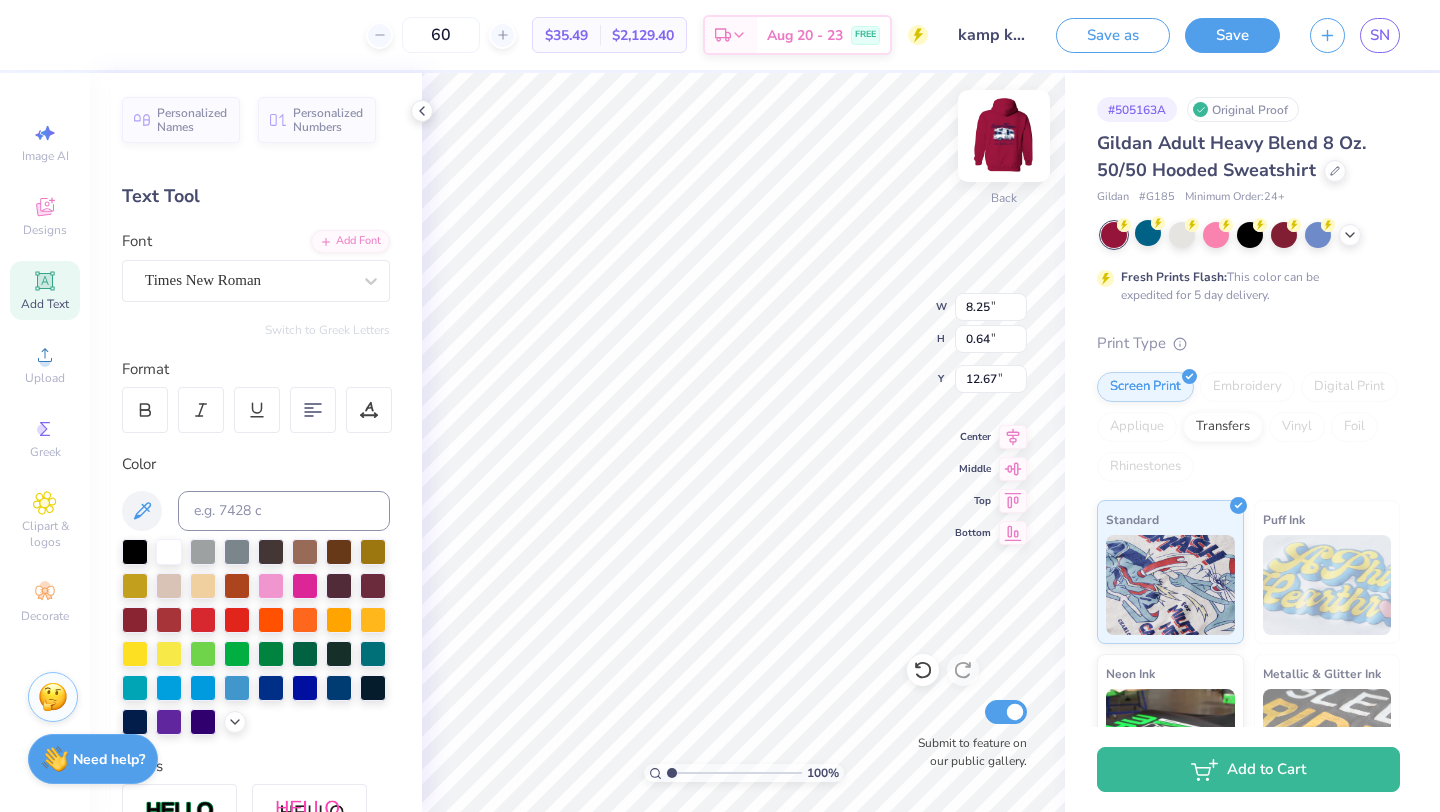 type on "KAPPA KAPPA GAMMA" 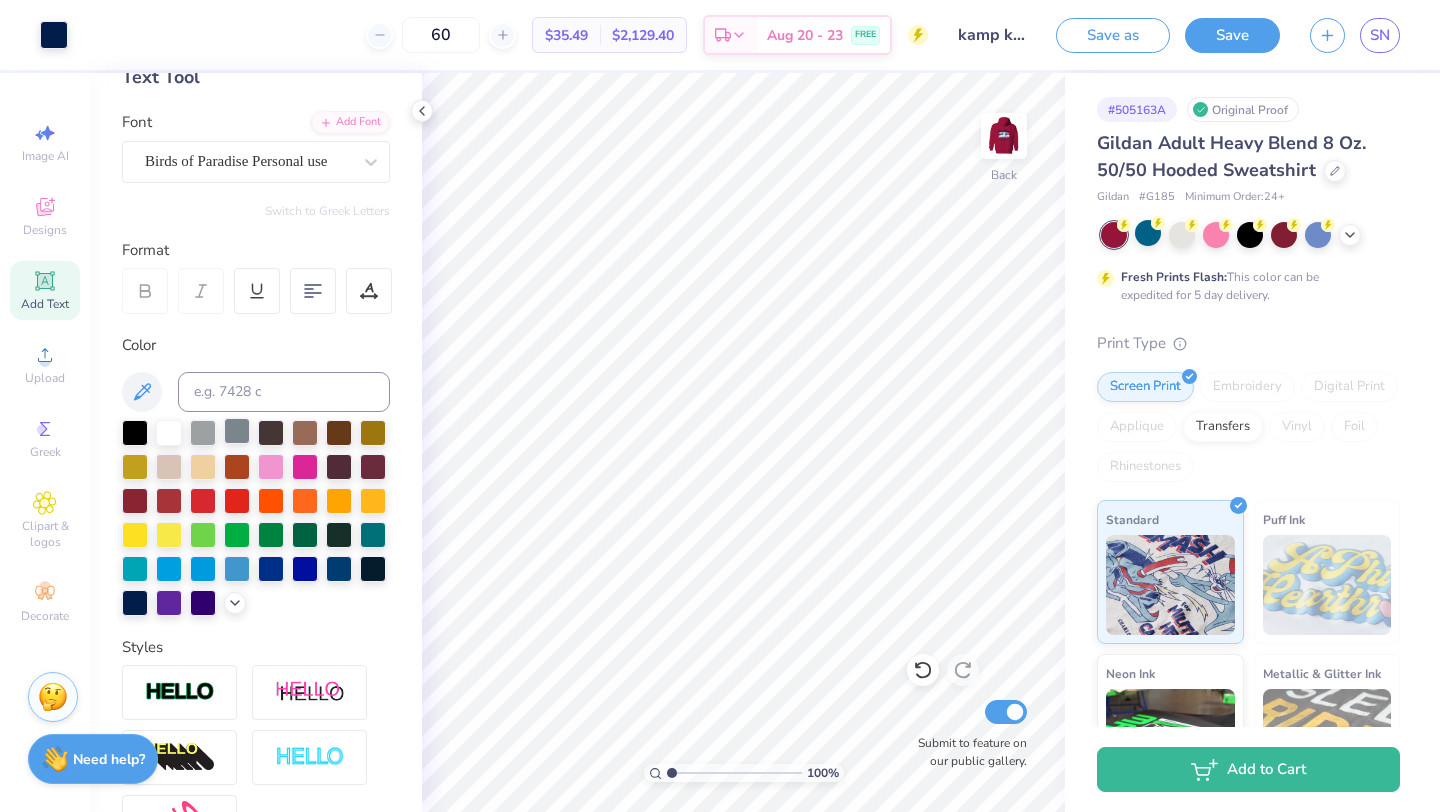 scroll, scrollTop: 350, scrollLeft: 0, axis: vertical 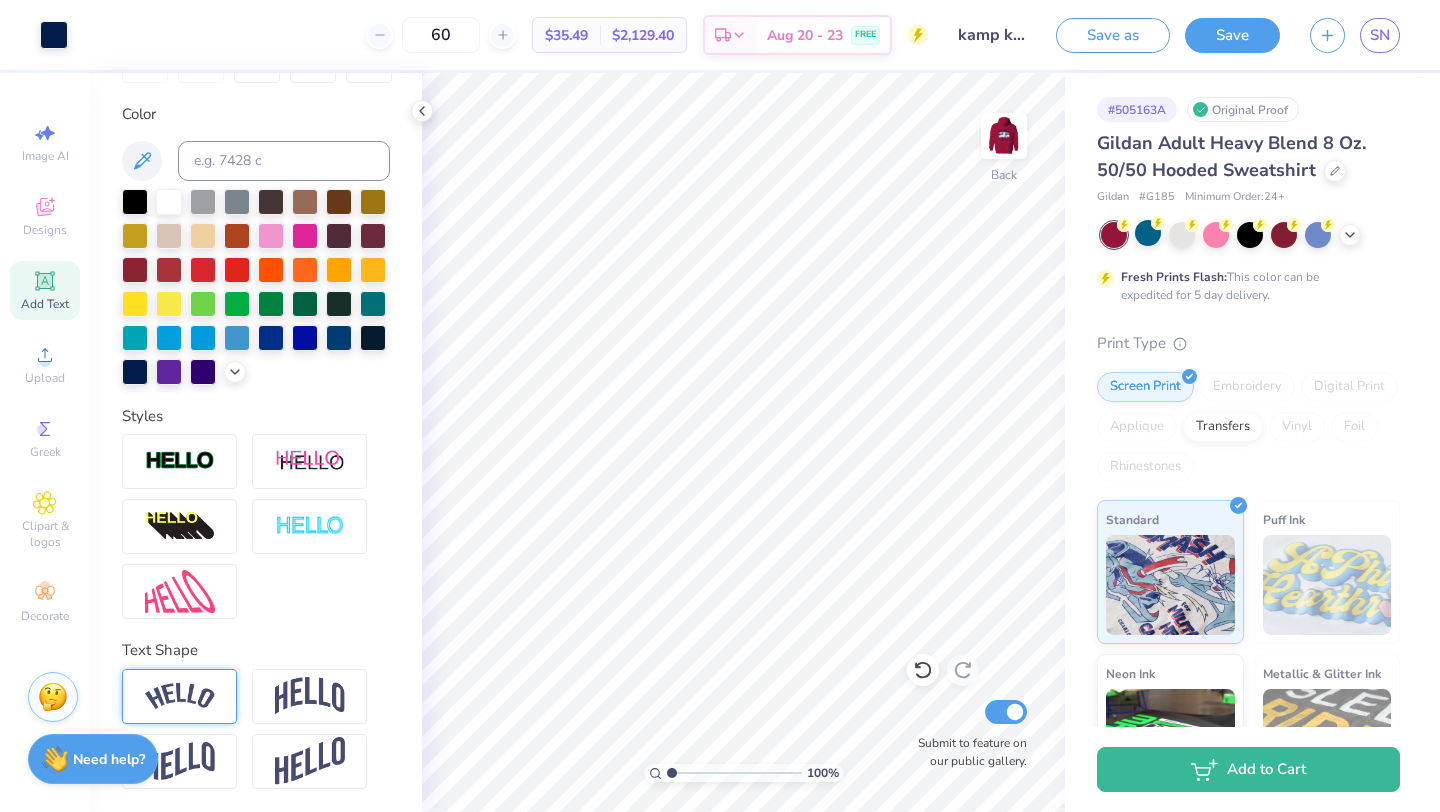 click at bounding box center (179, 696) 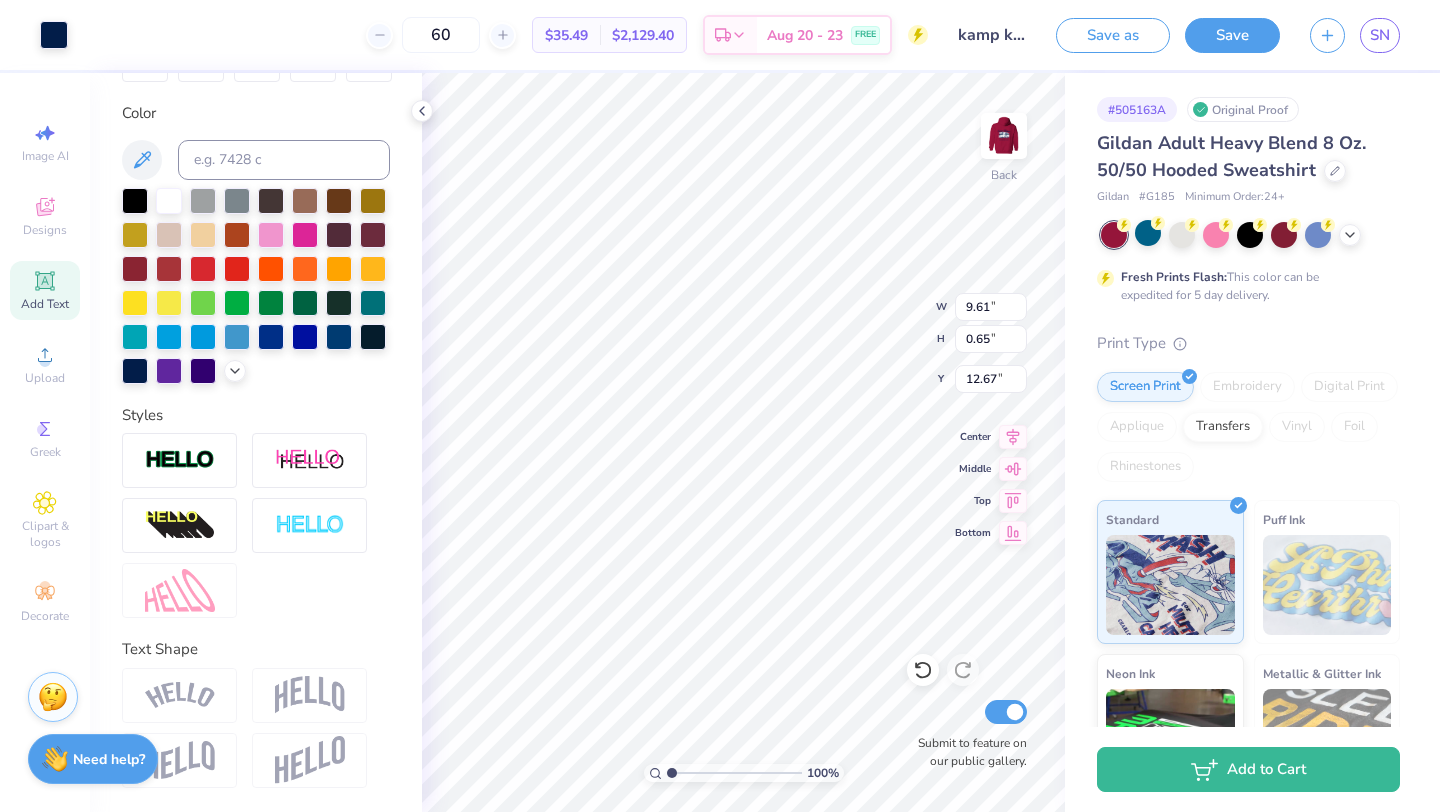 scroll, scrollTop: 350, scrollLeft: 0, axis: vertical 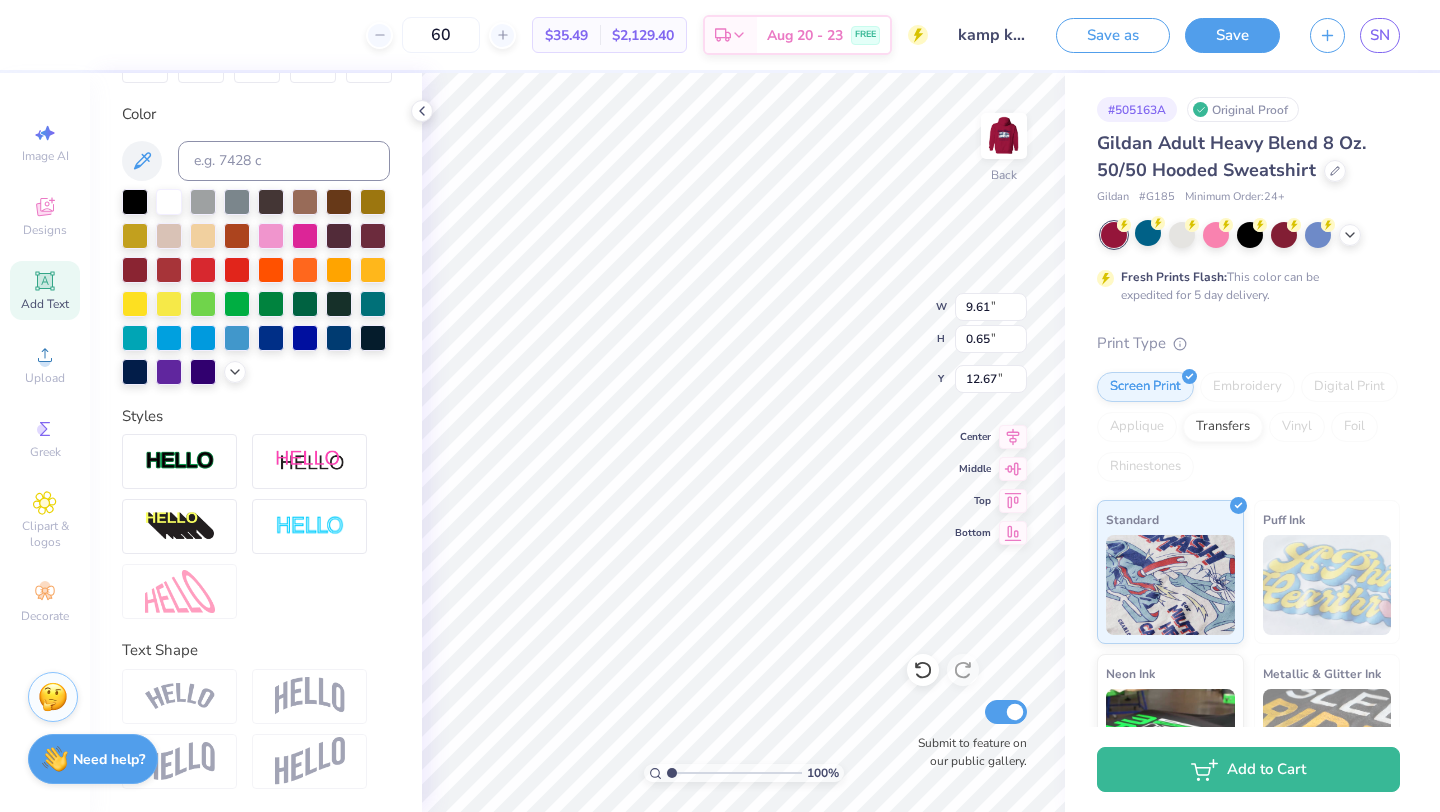 click at bounding box center [180, 696] 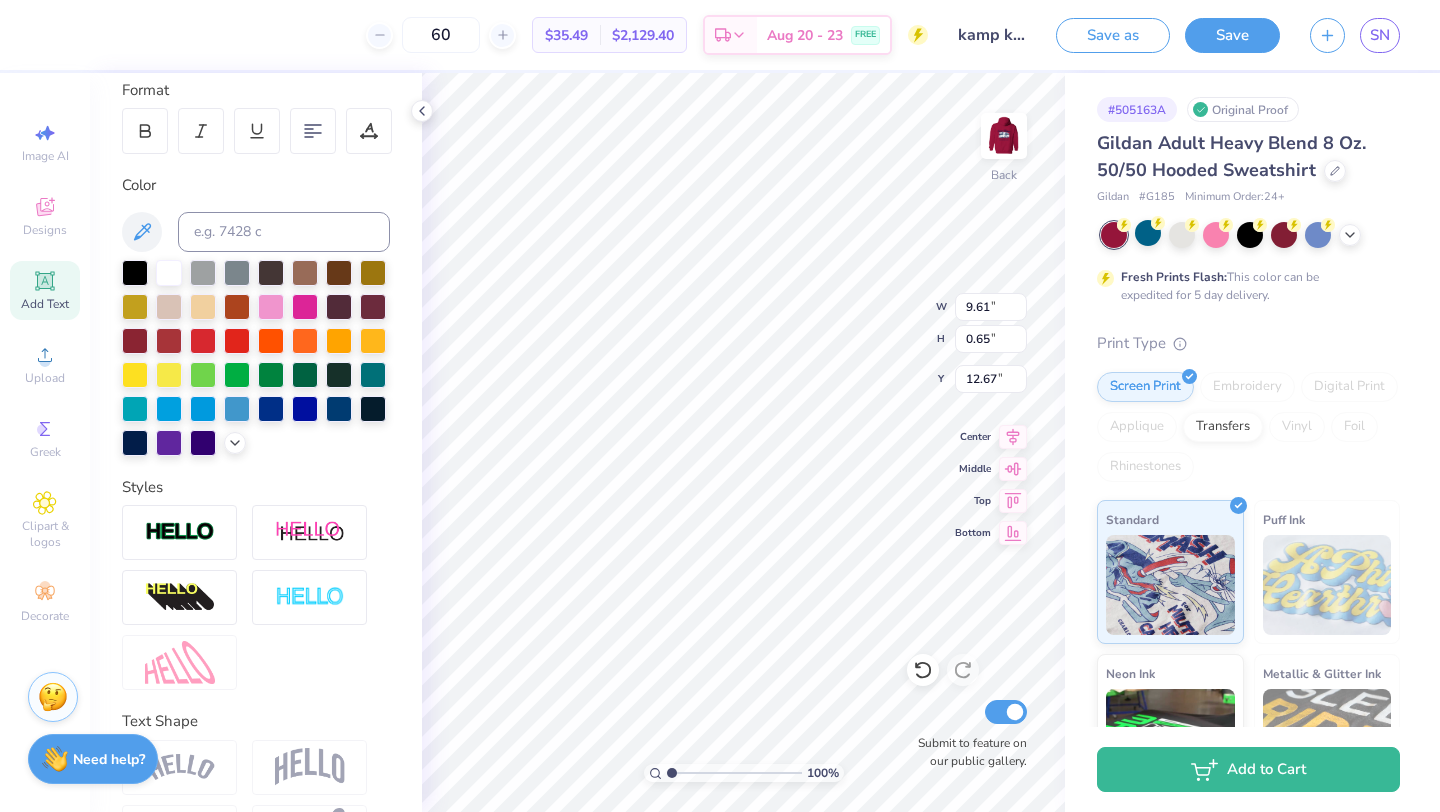 scroll, scrollTop: 350, scrollLeft: 0, axis: vertical 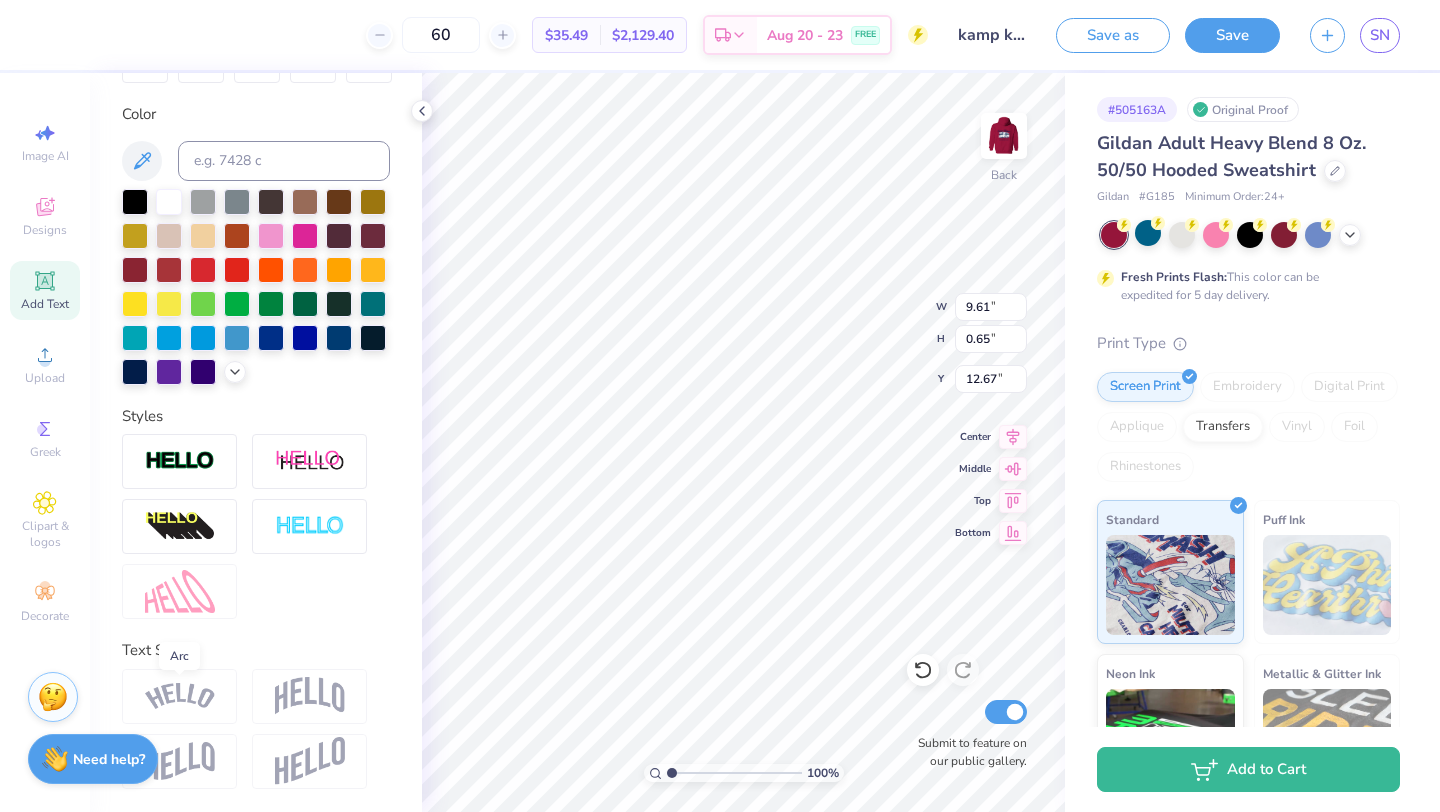 click at bounding box center (180, 696) 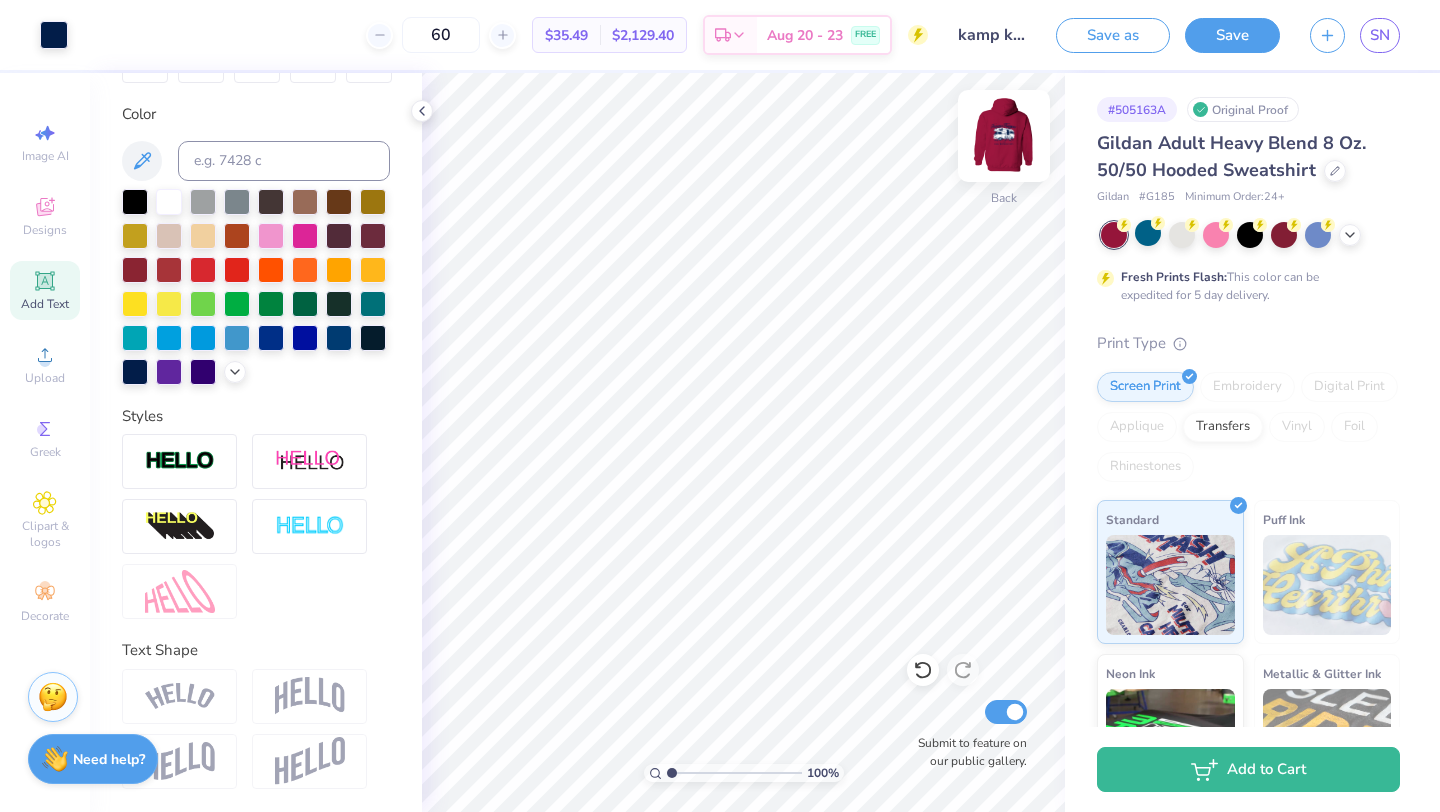 click at bounding box center [1004, 136] 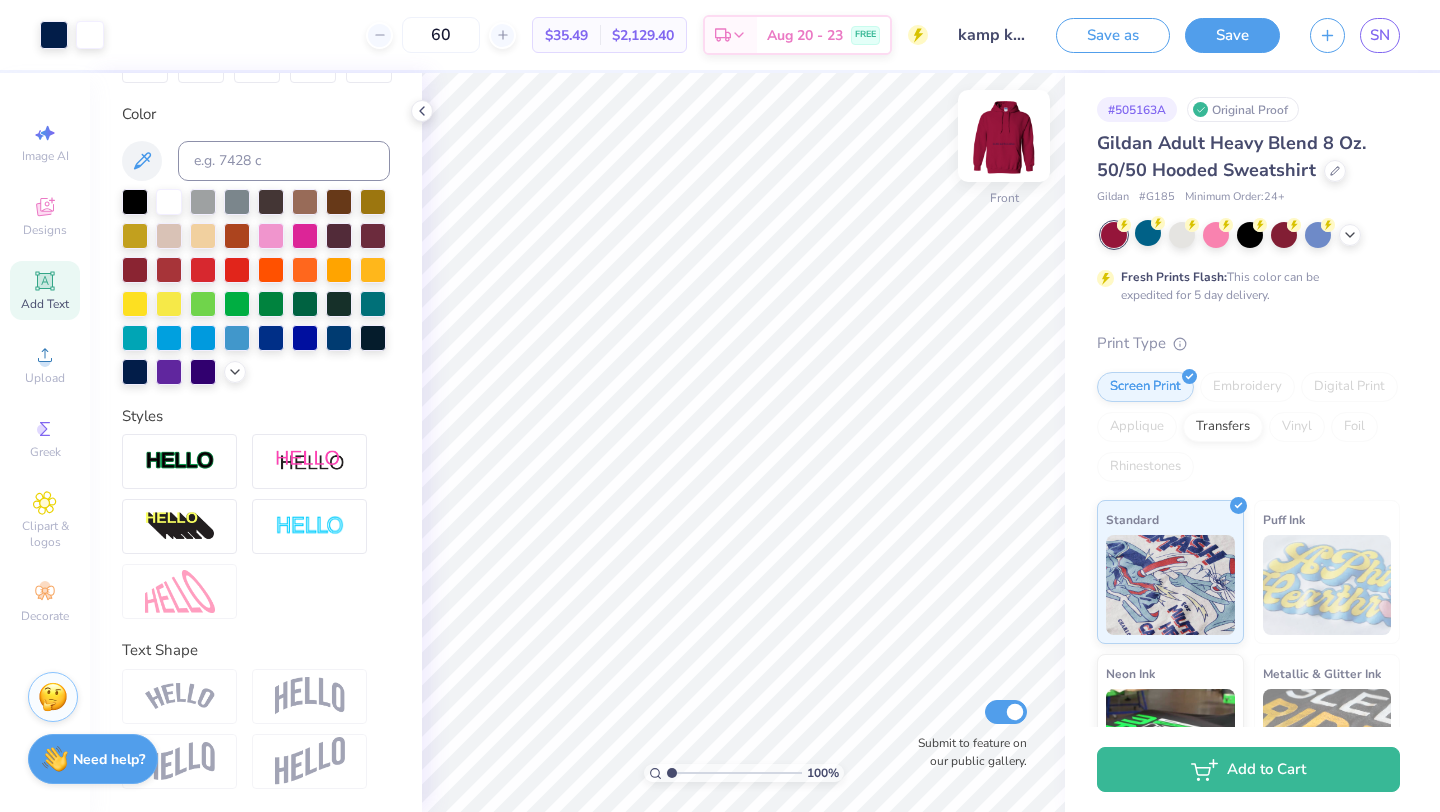 click at bounding box center [1004, 136] 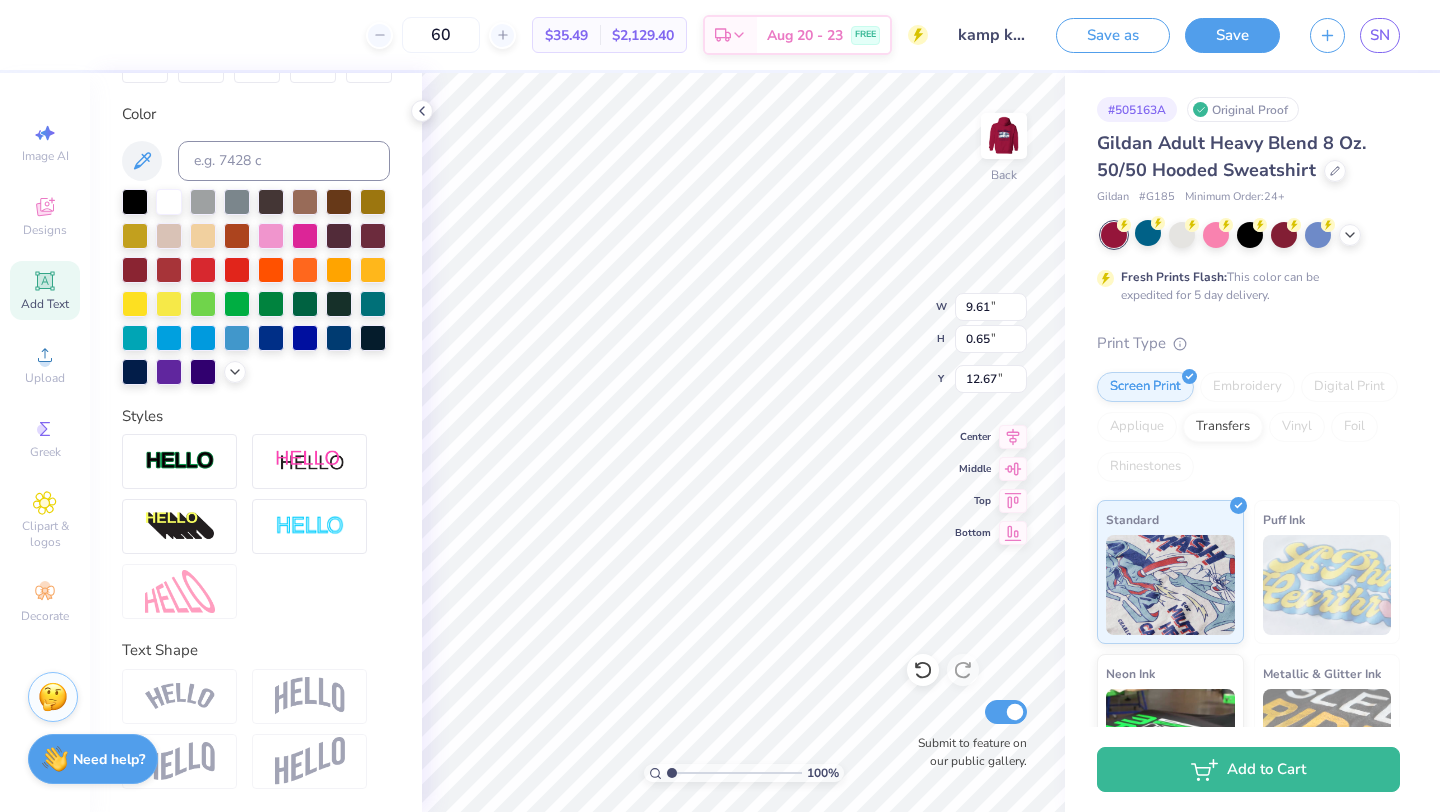 type on "6.06" 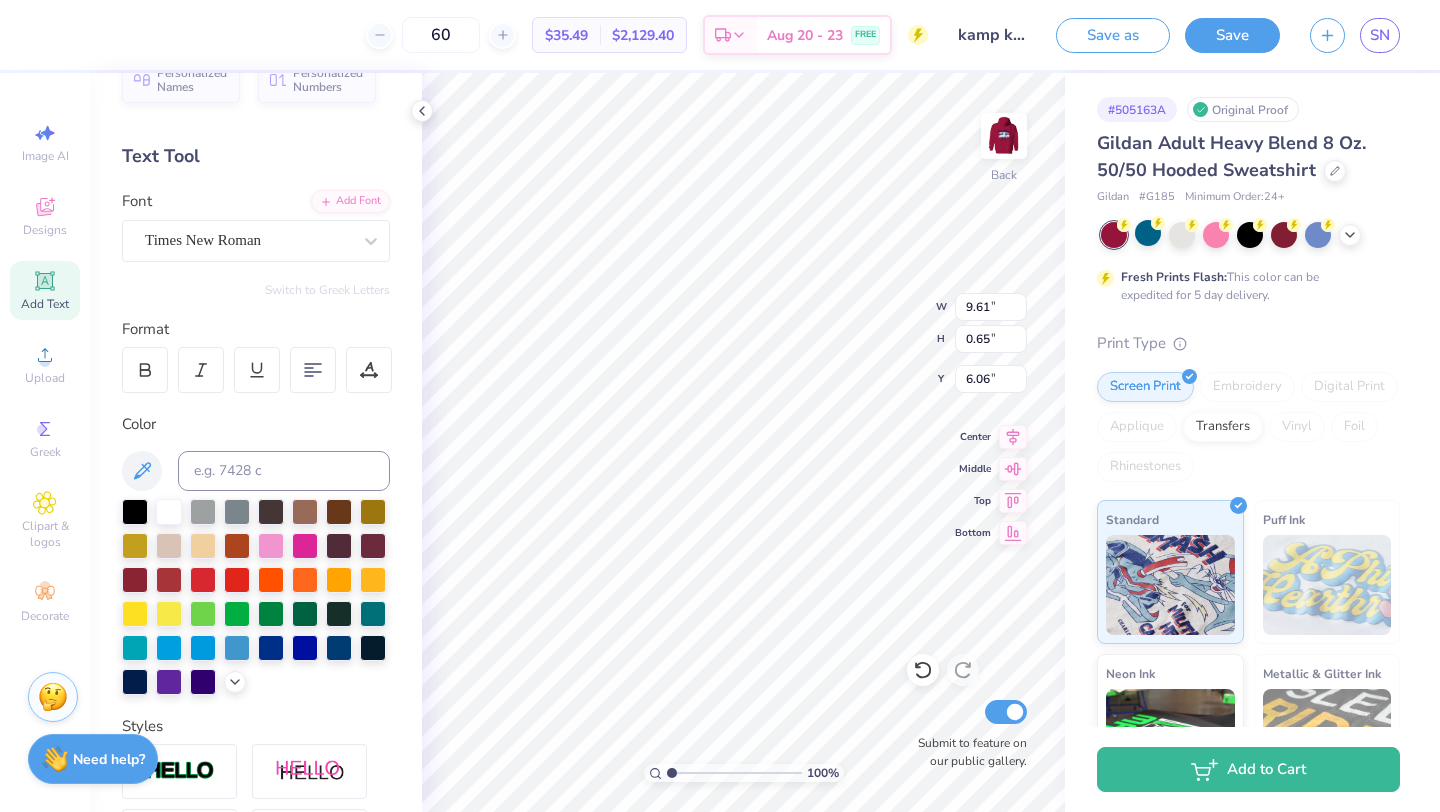 scroll, scrollTop: 0, scrollLeft: 0, axis: both 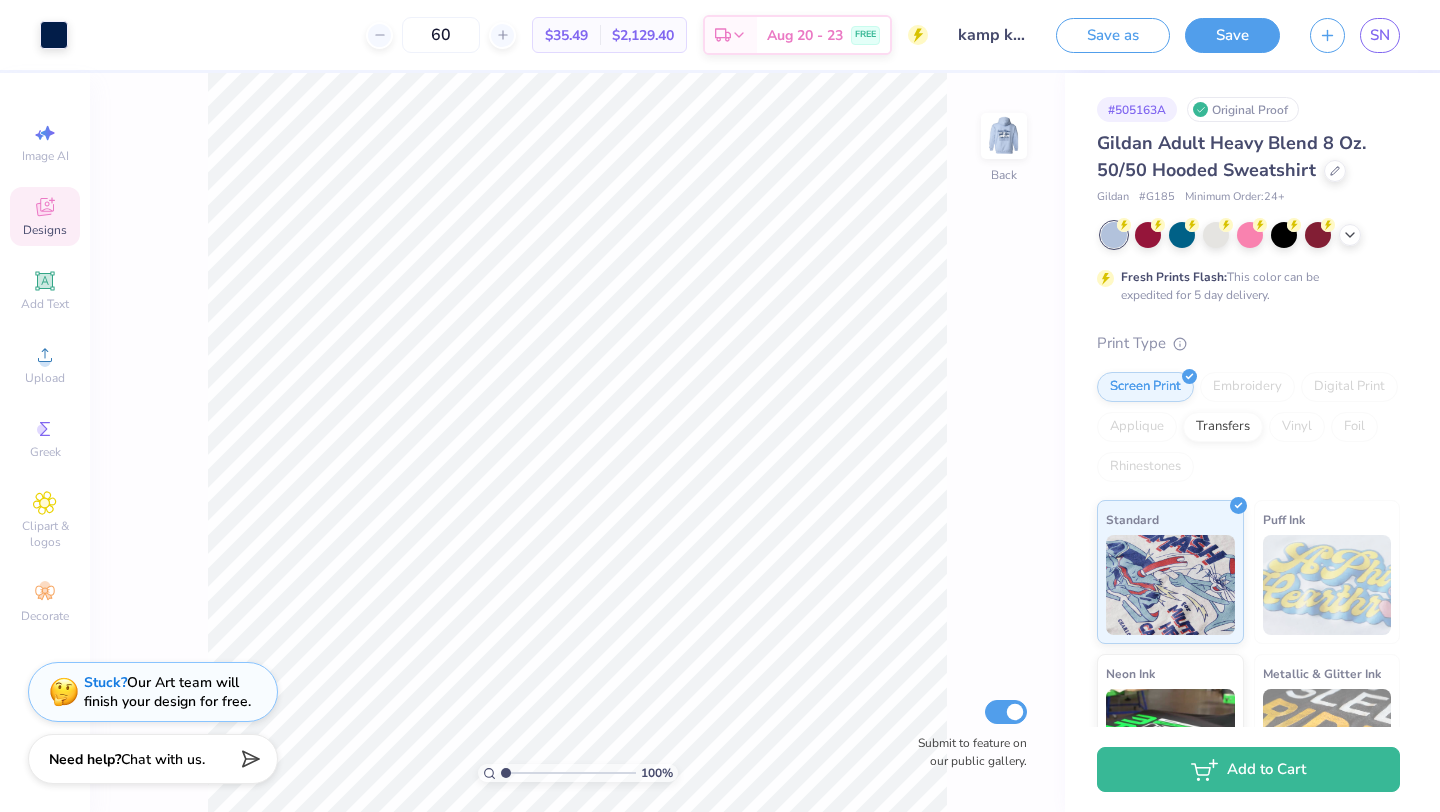 click 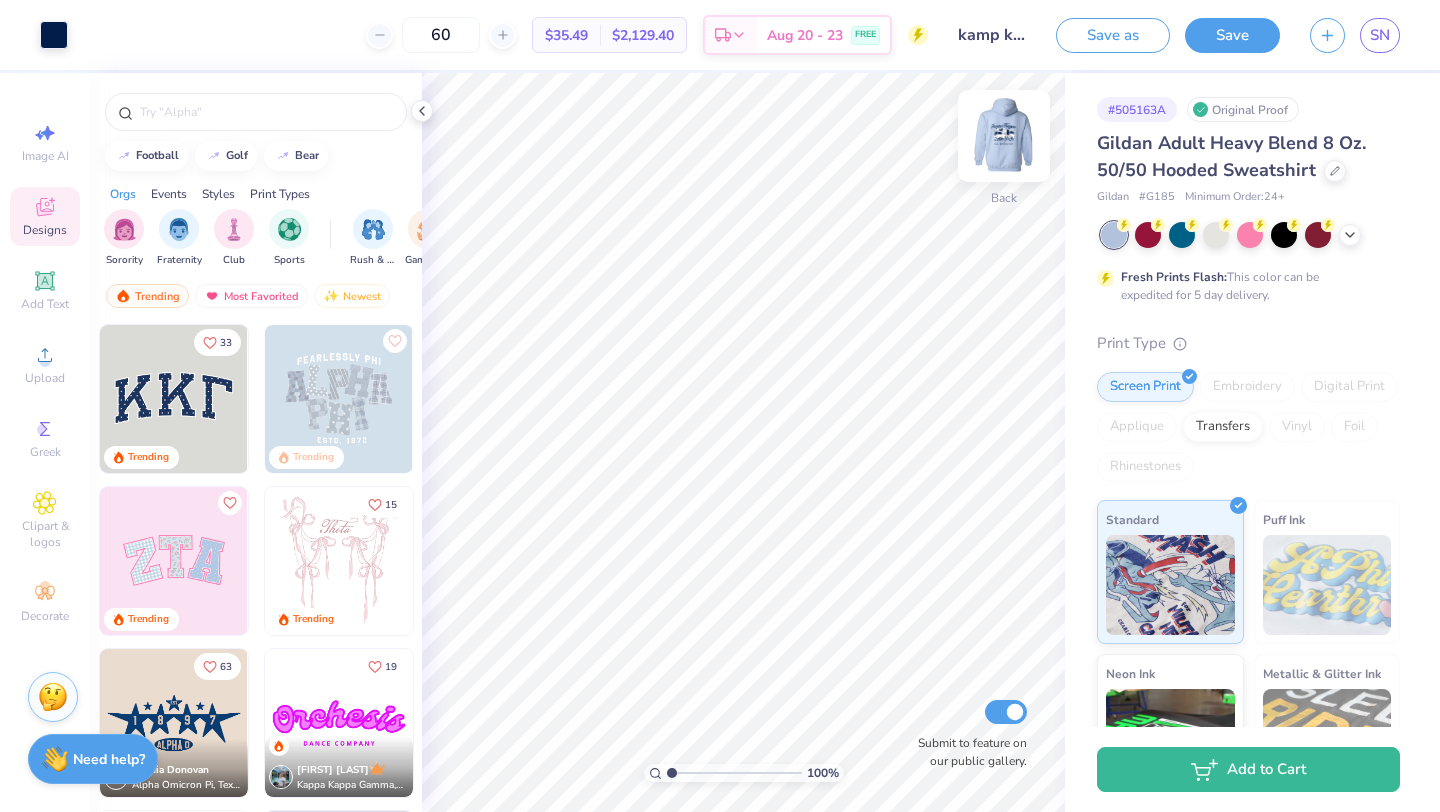 click at bounding box center (1004, 136) 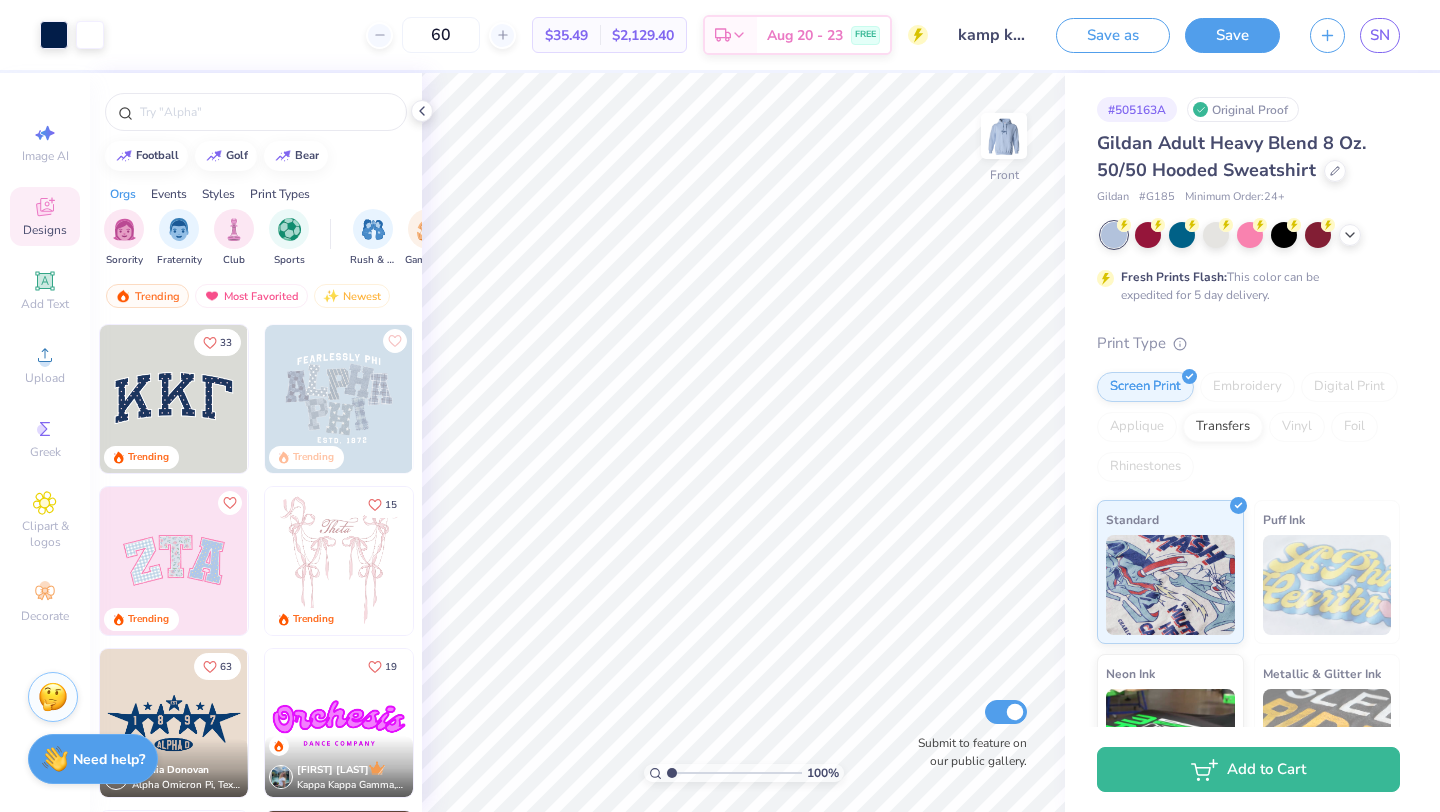 click on "Designs" at bounding box center (45, 216) 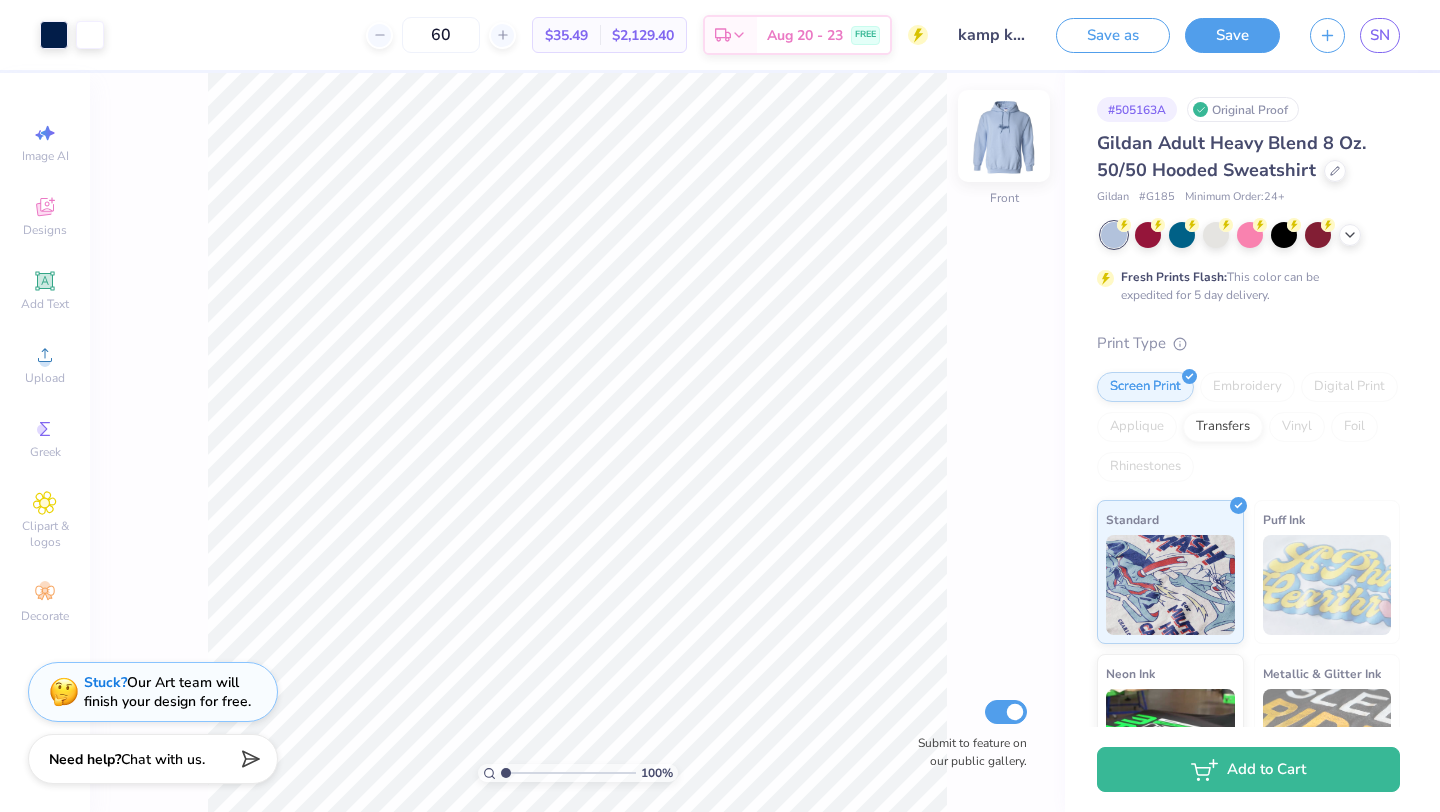 click at bounding box center (1004, 136) 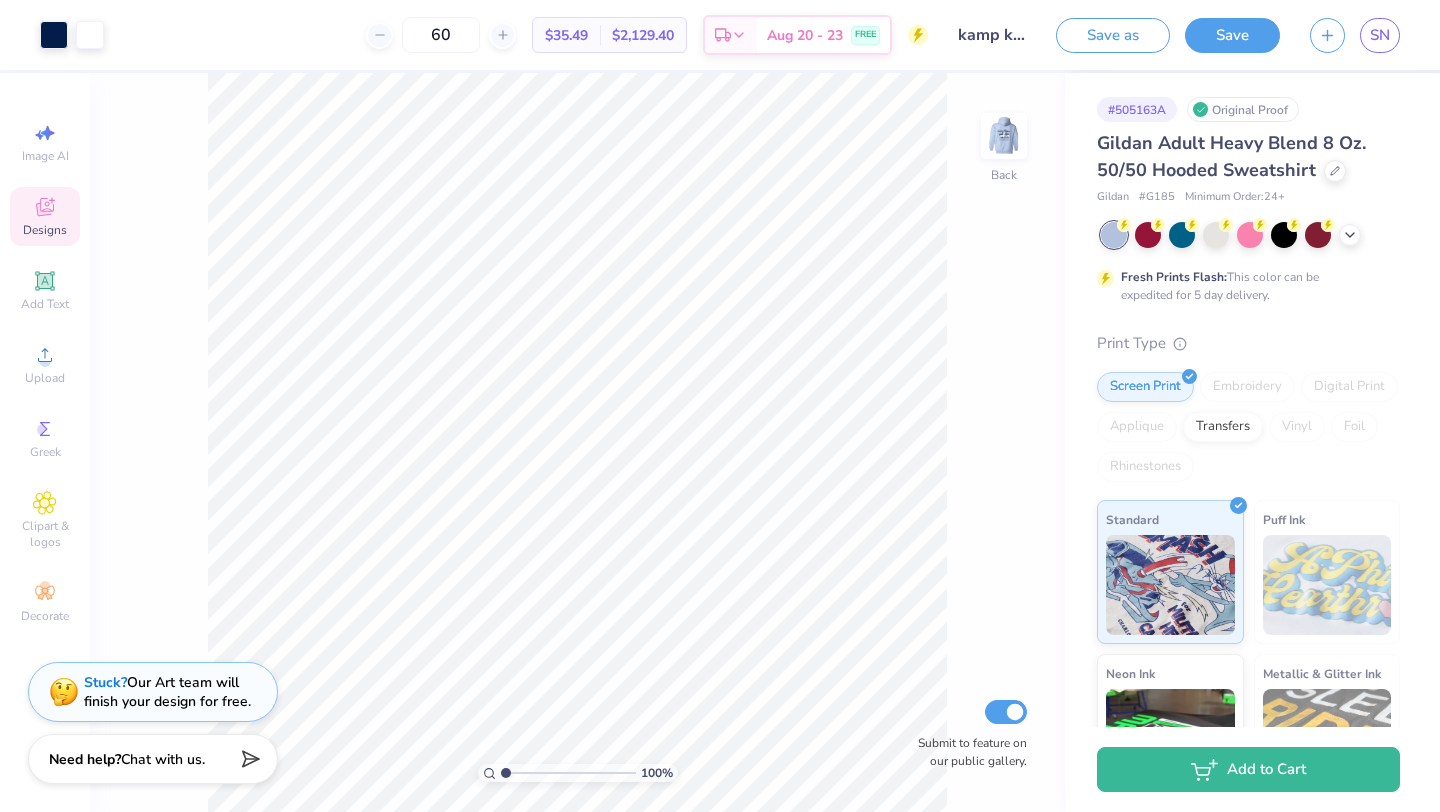 click on "Designs" at bounding box center (45, 230) 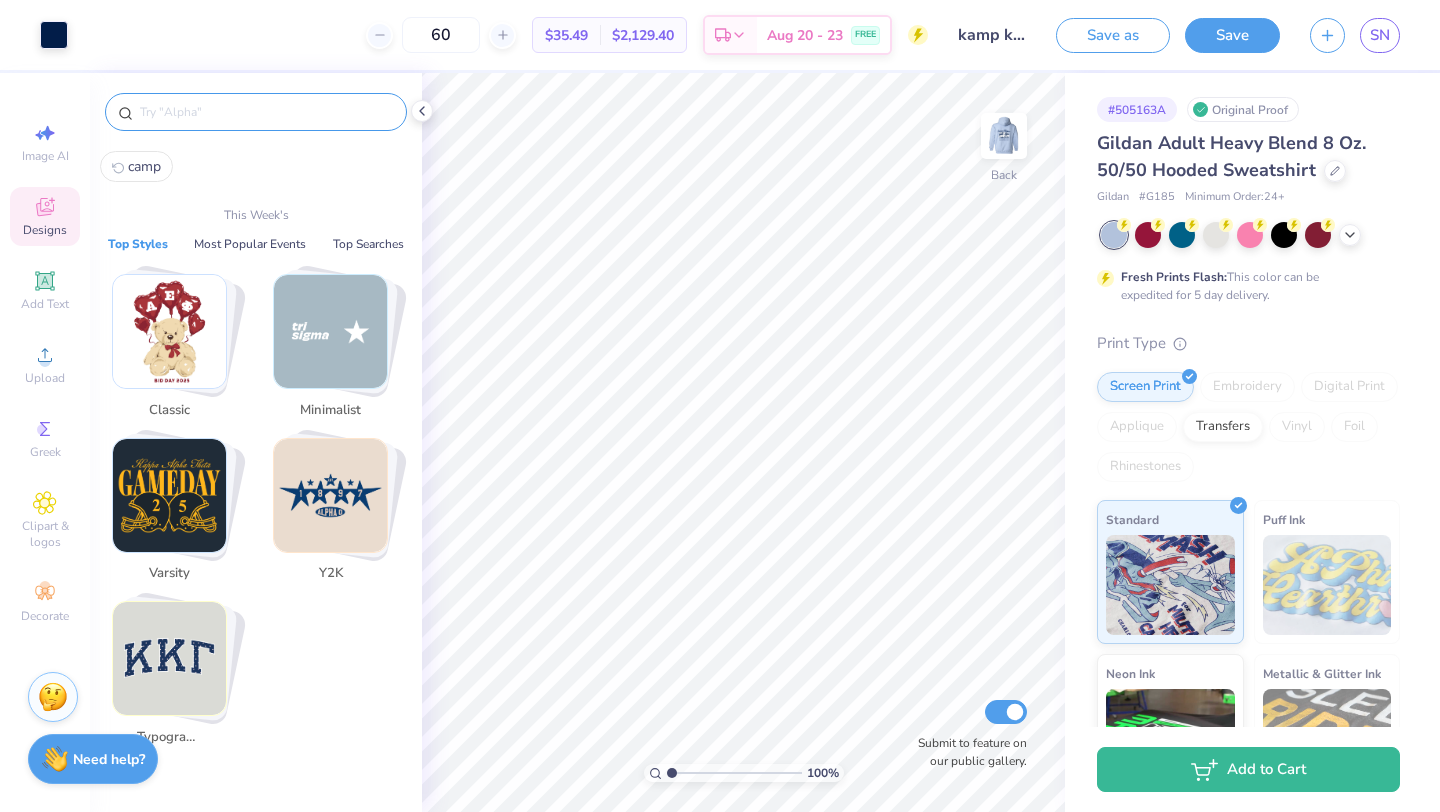click at bounding box center (266, 112) 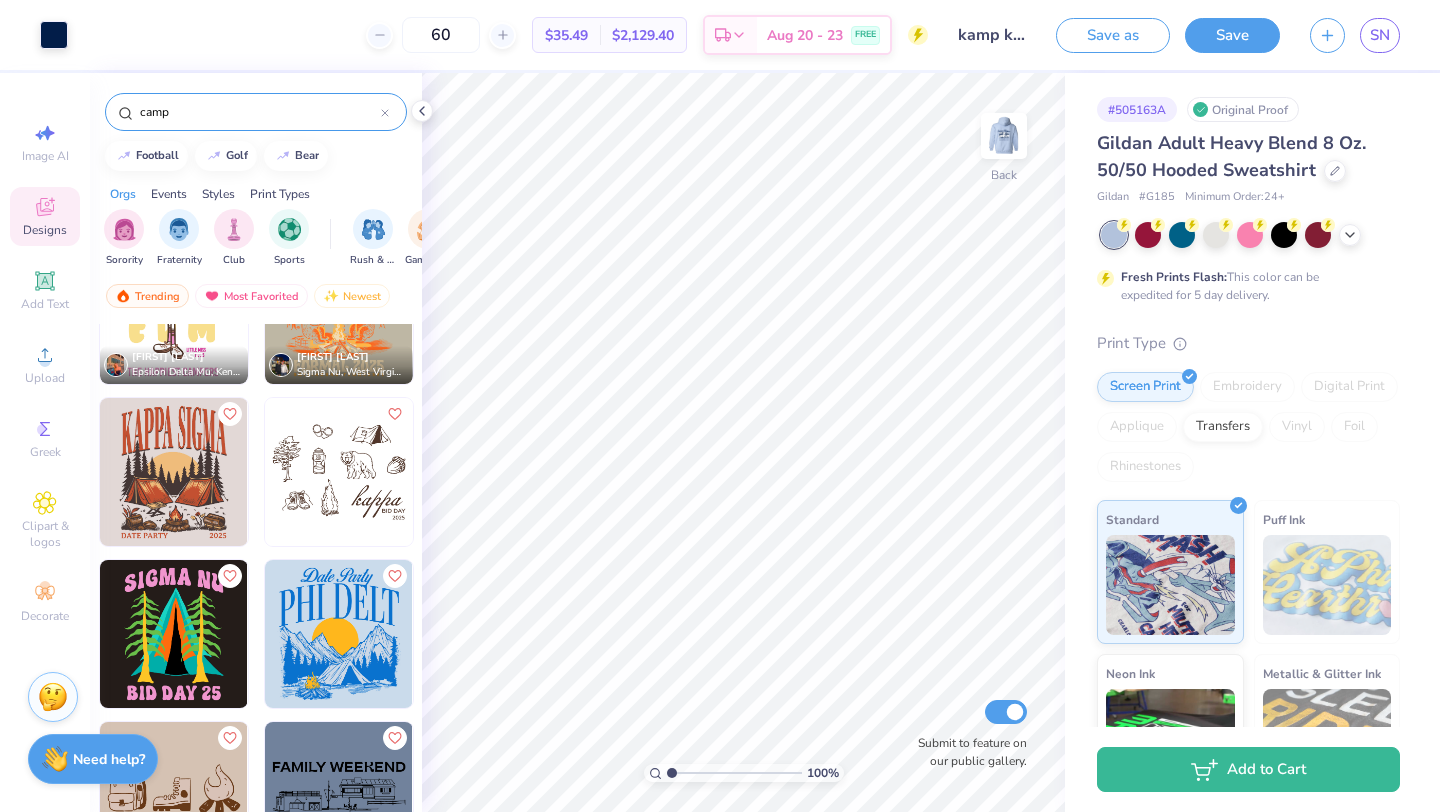 scroll, scrollTop: 2521, scrollLeft: 0, axis: vertical 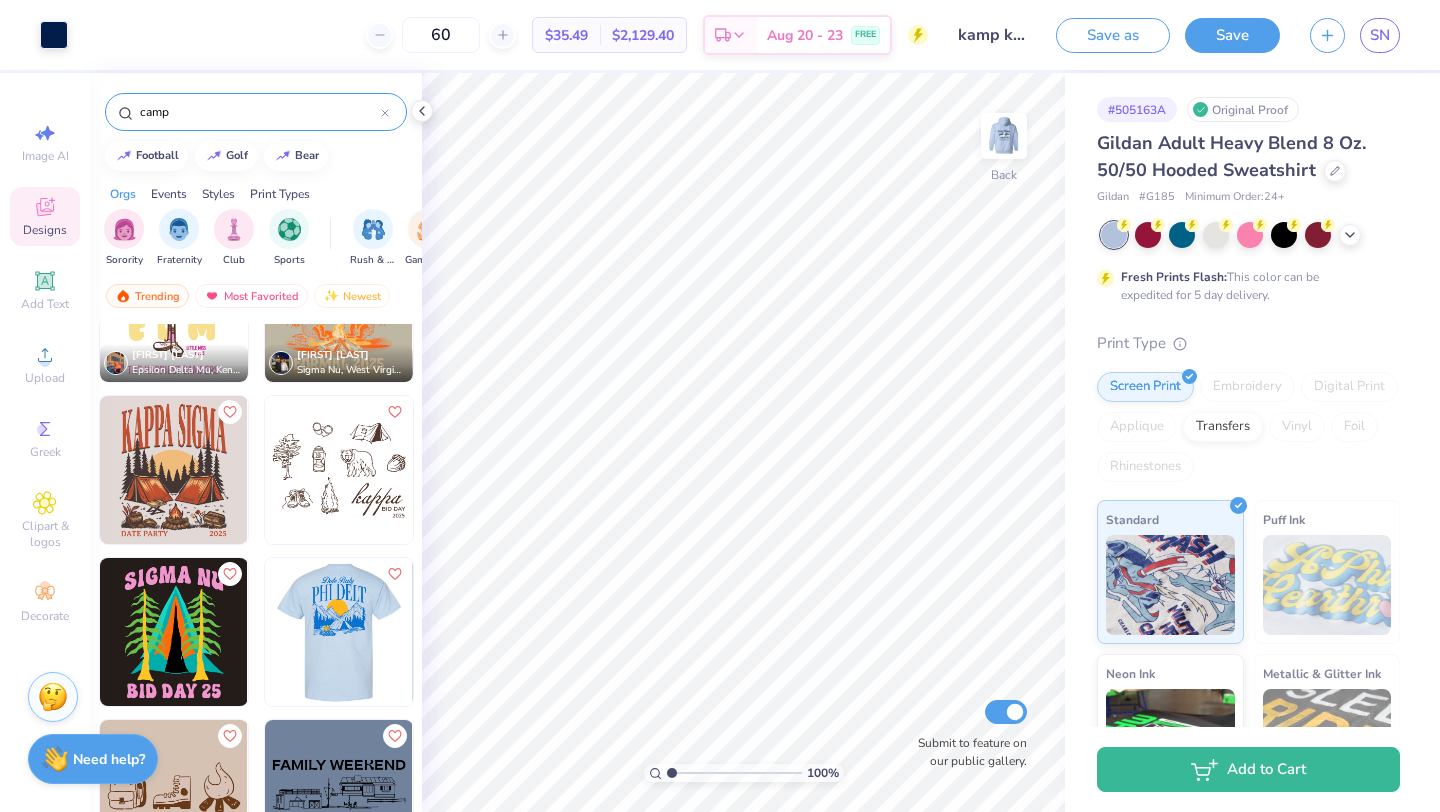 type on "camp" 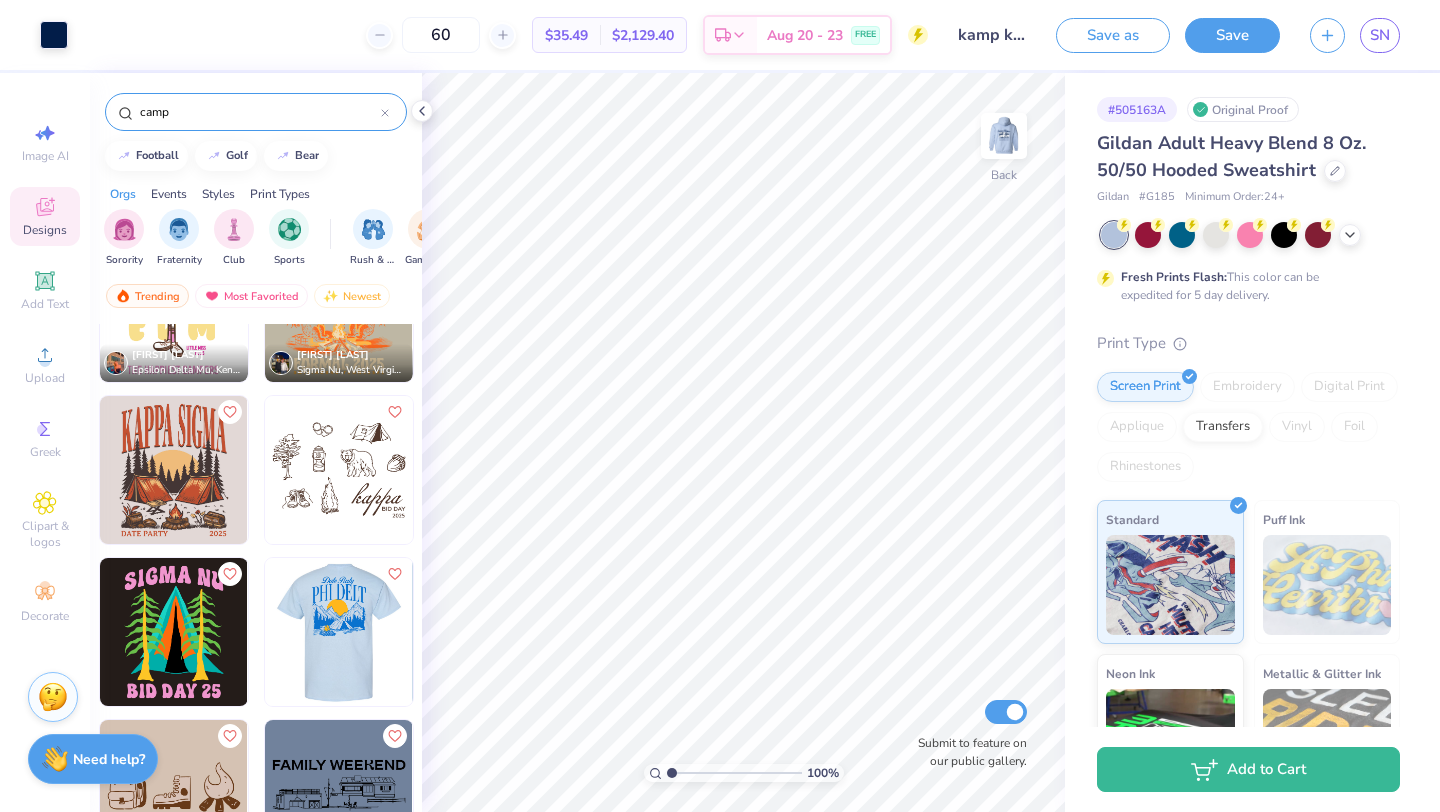 click at bounding box center (338, 632) 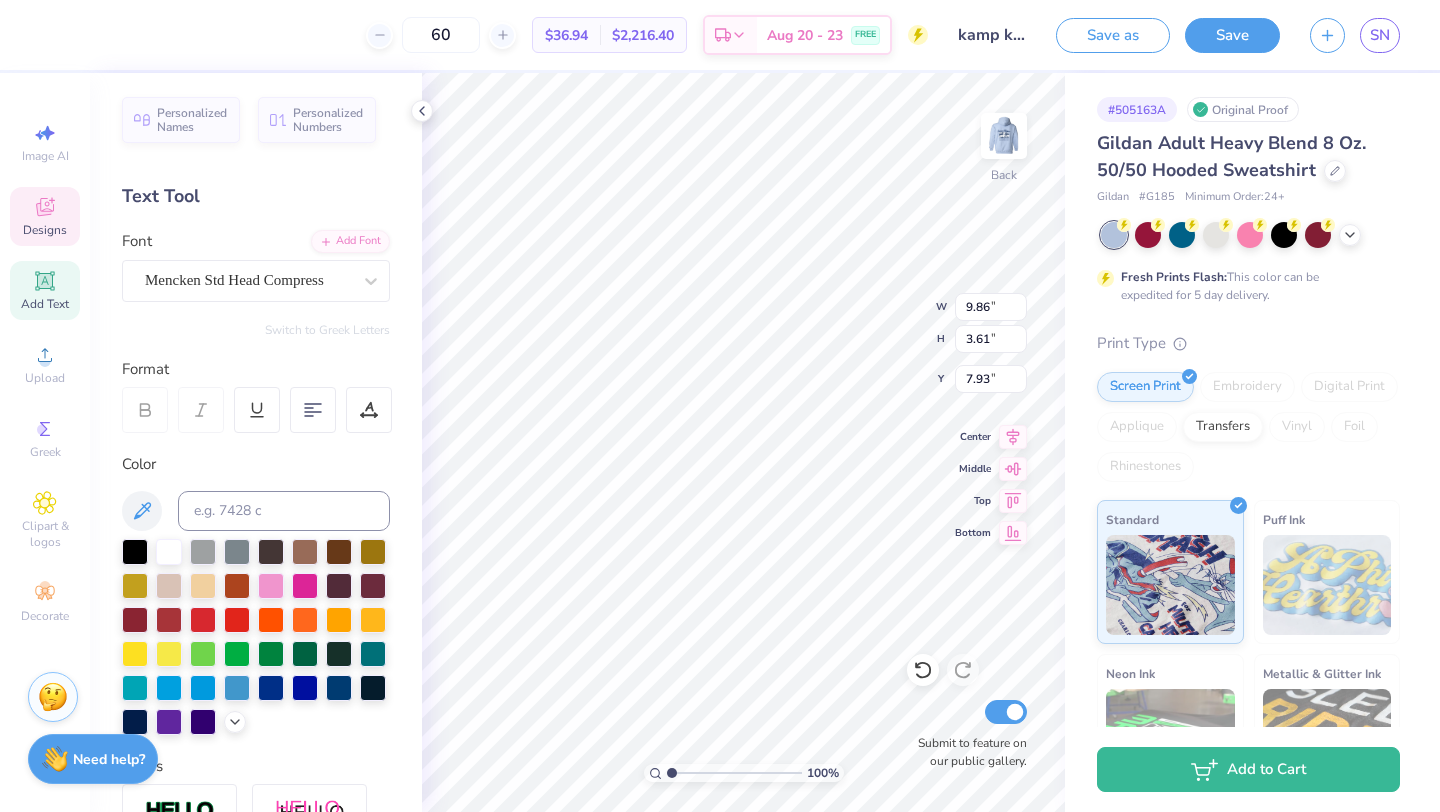 type on "7.93" 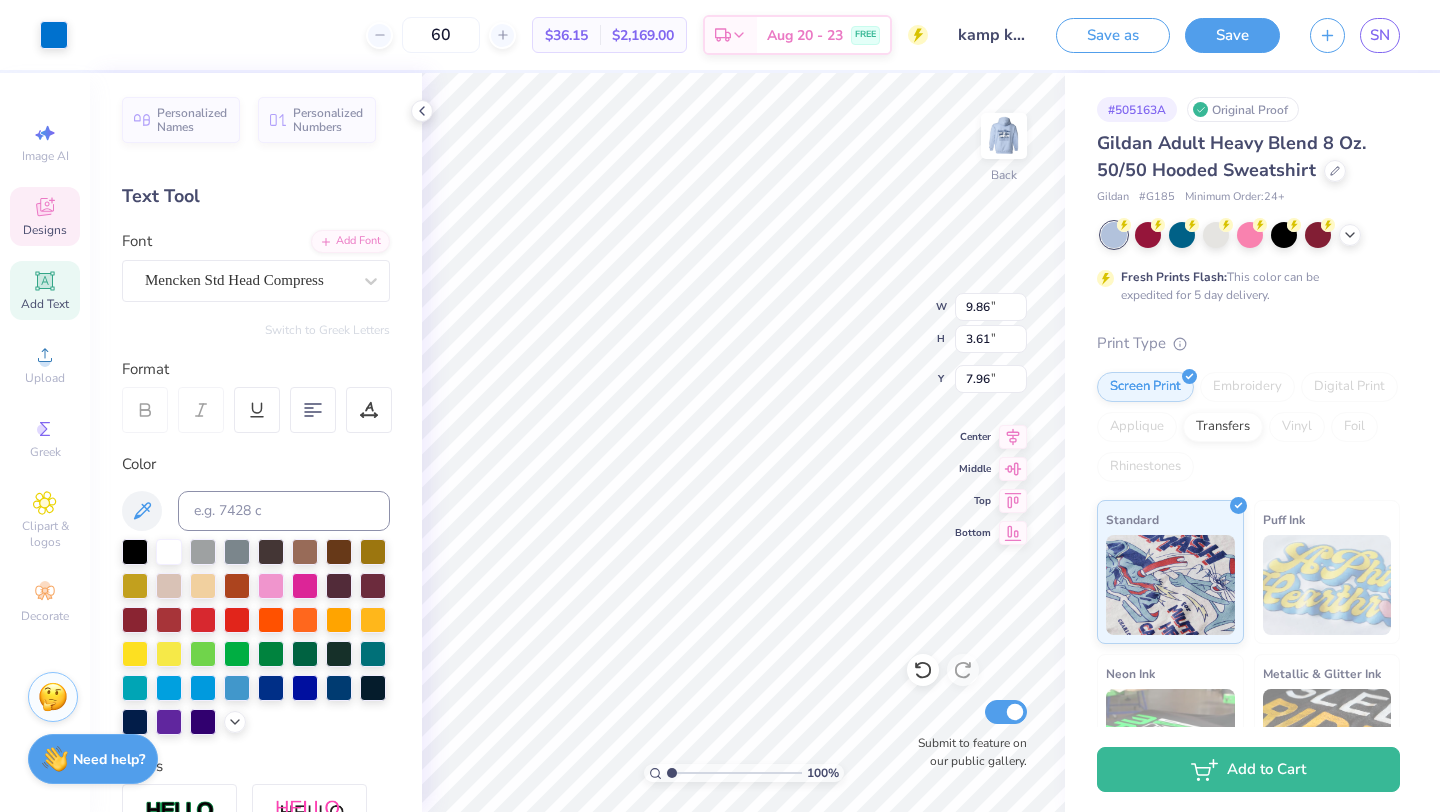type on "7.96" 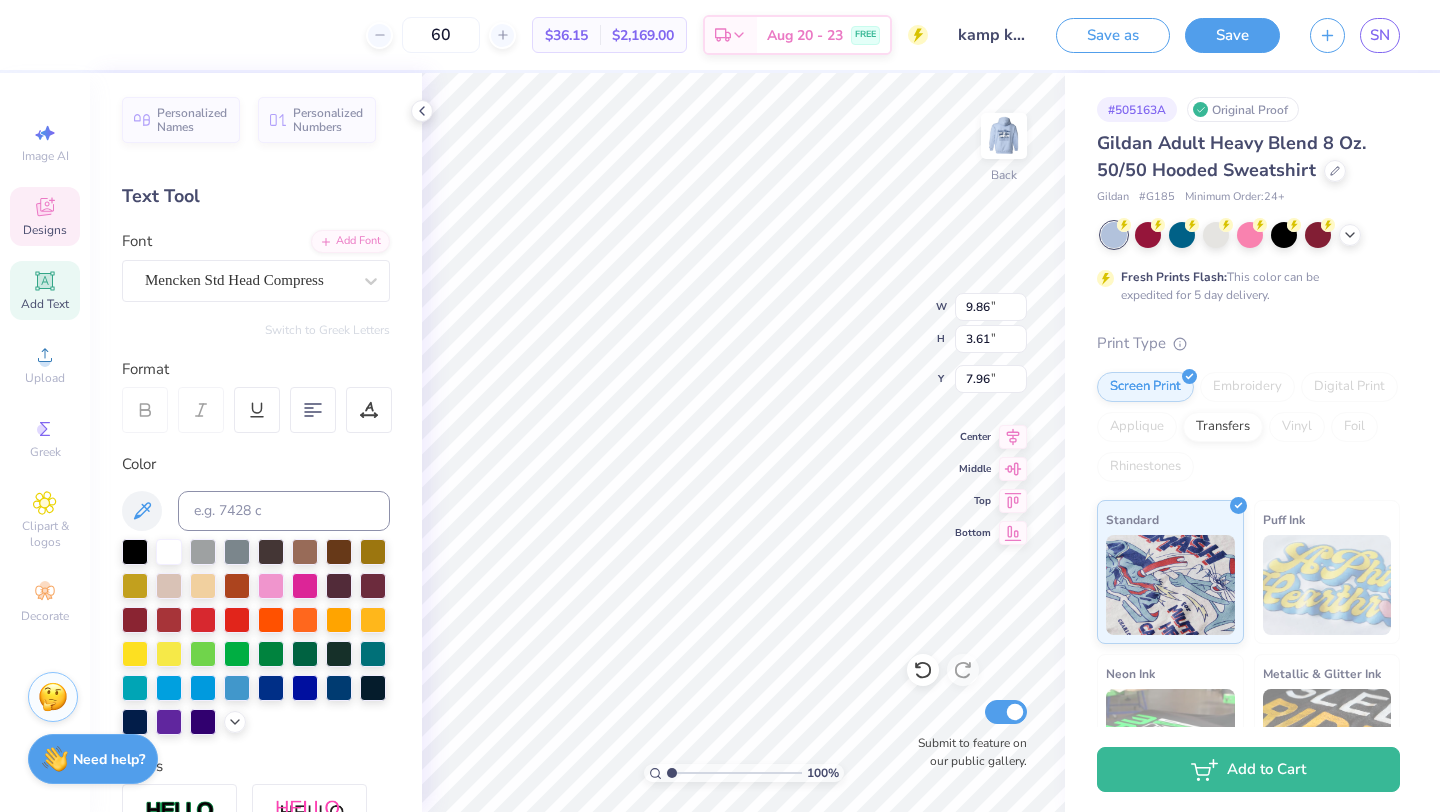 scroll, scrollTop: 0, scrollLeft: 8, axis: horizontal 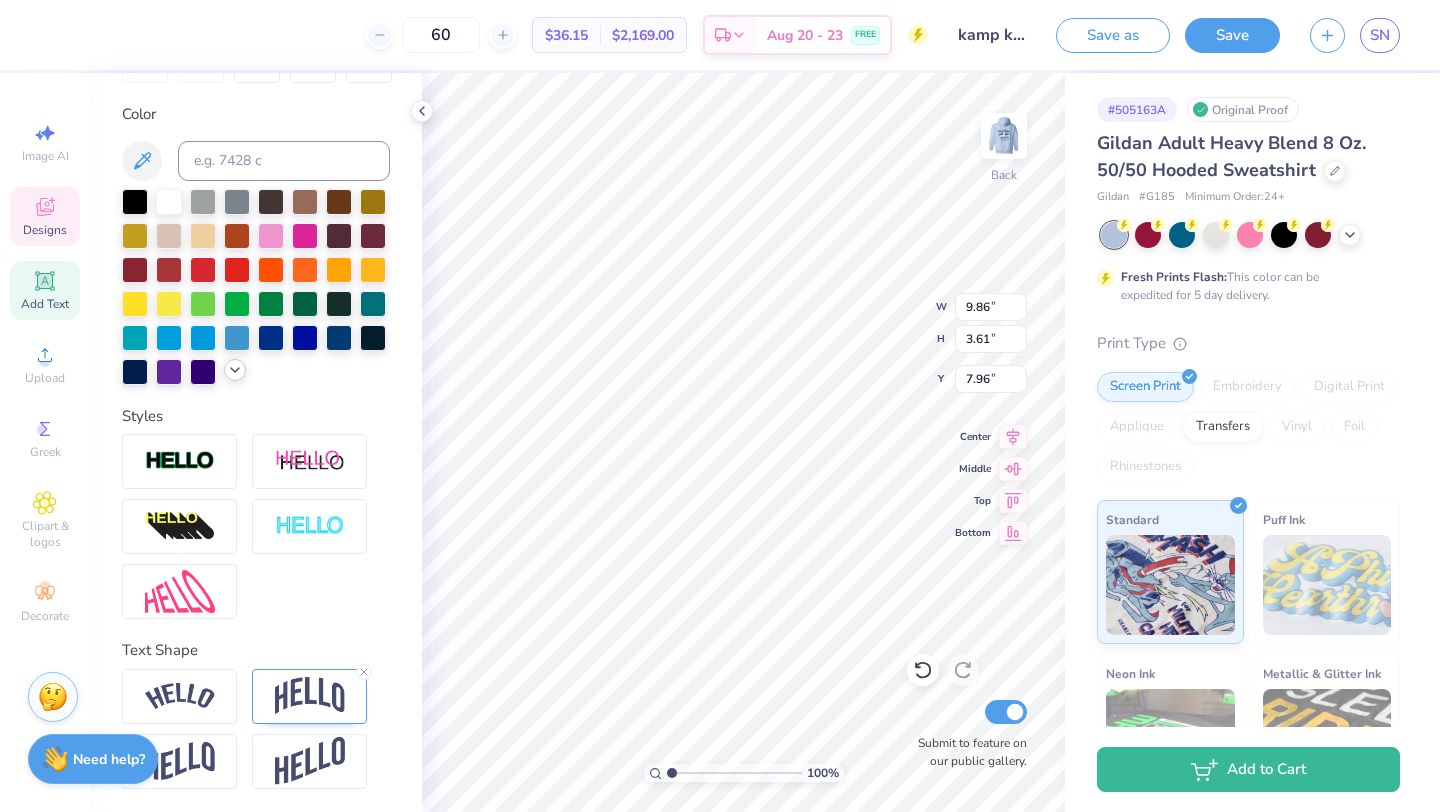 type on "KAPPA KAPPA GAMMA" 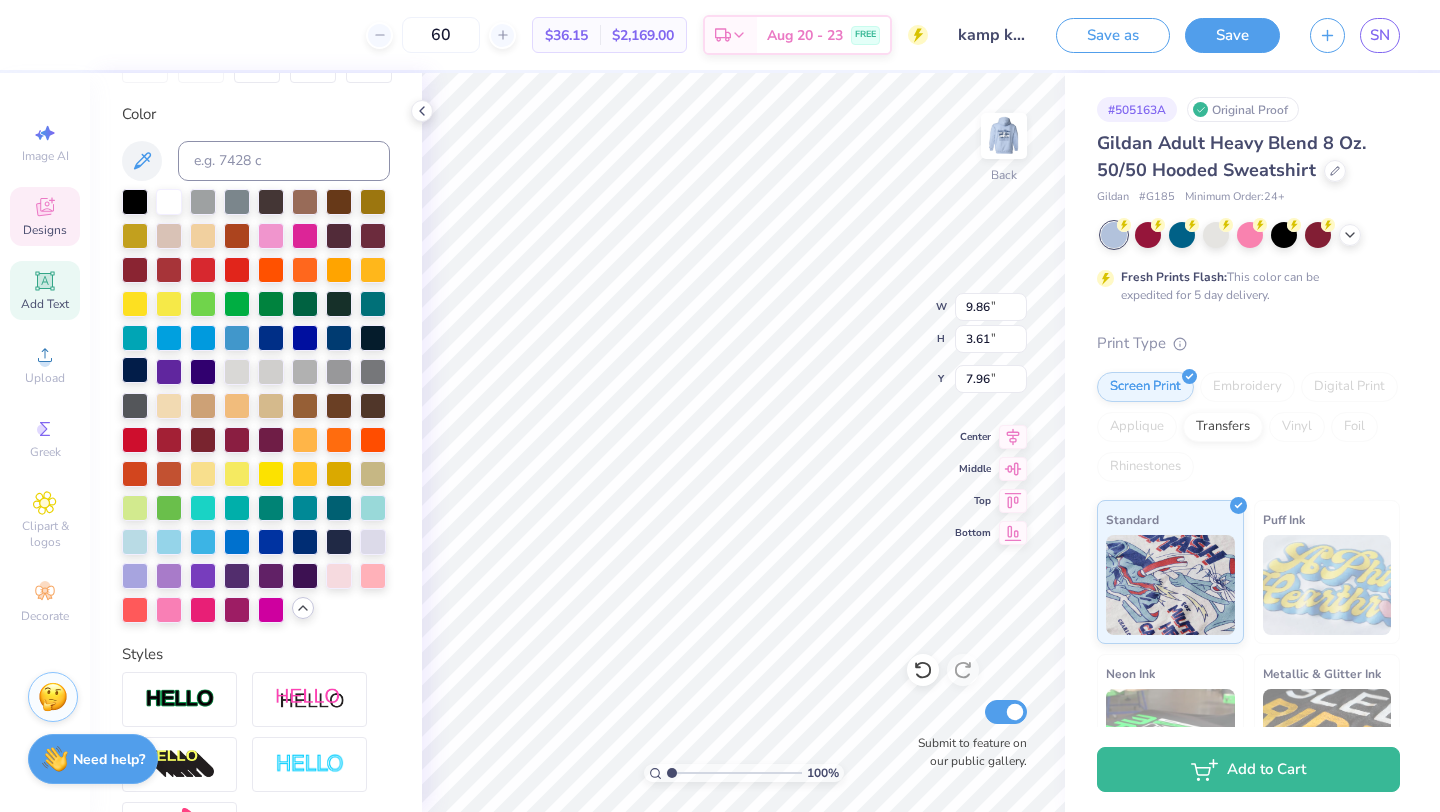 click at bounding box center (135, 370) 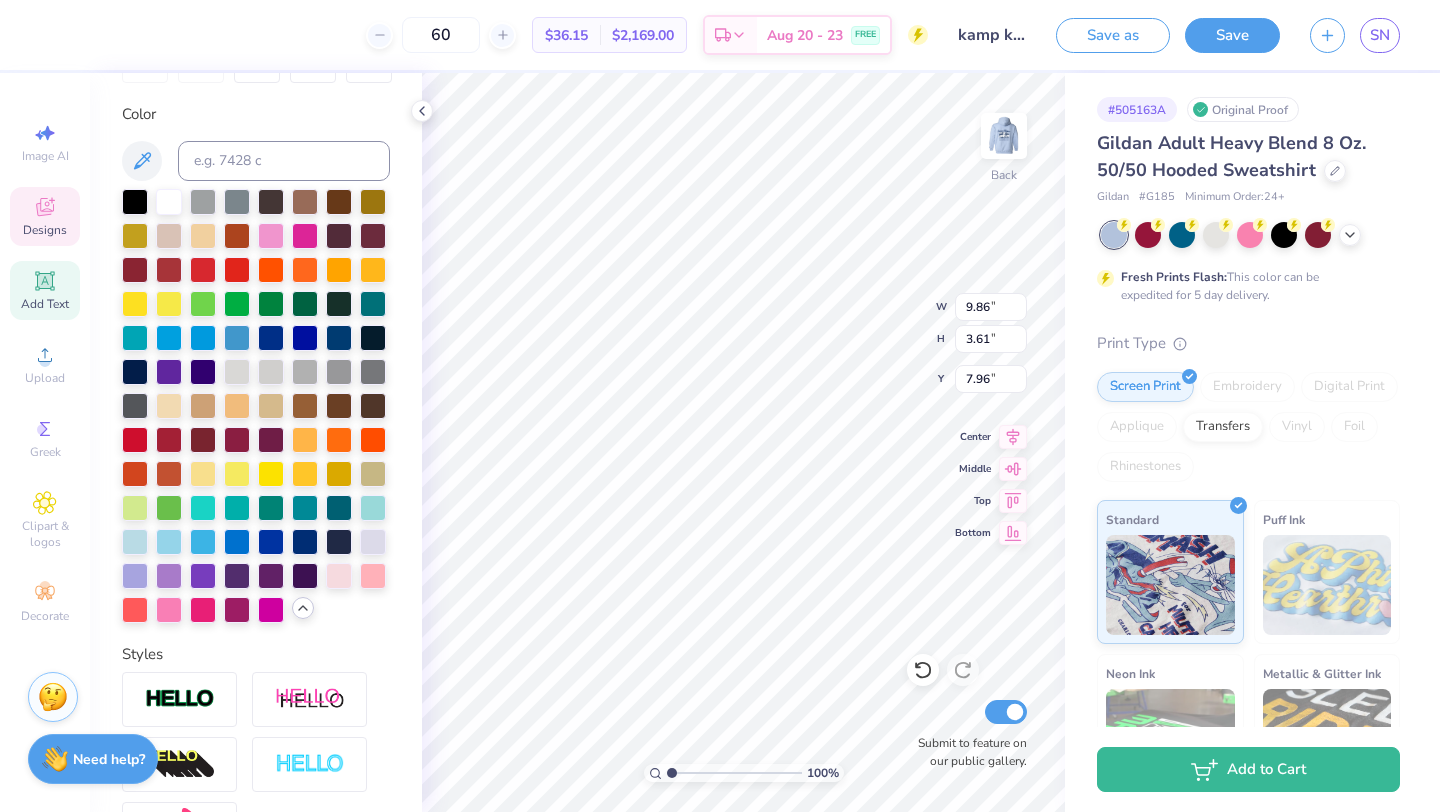 type on "5.00" 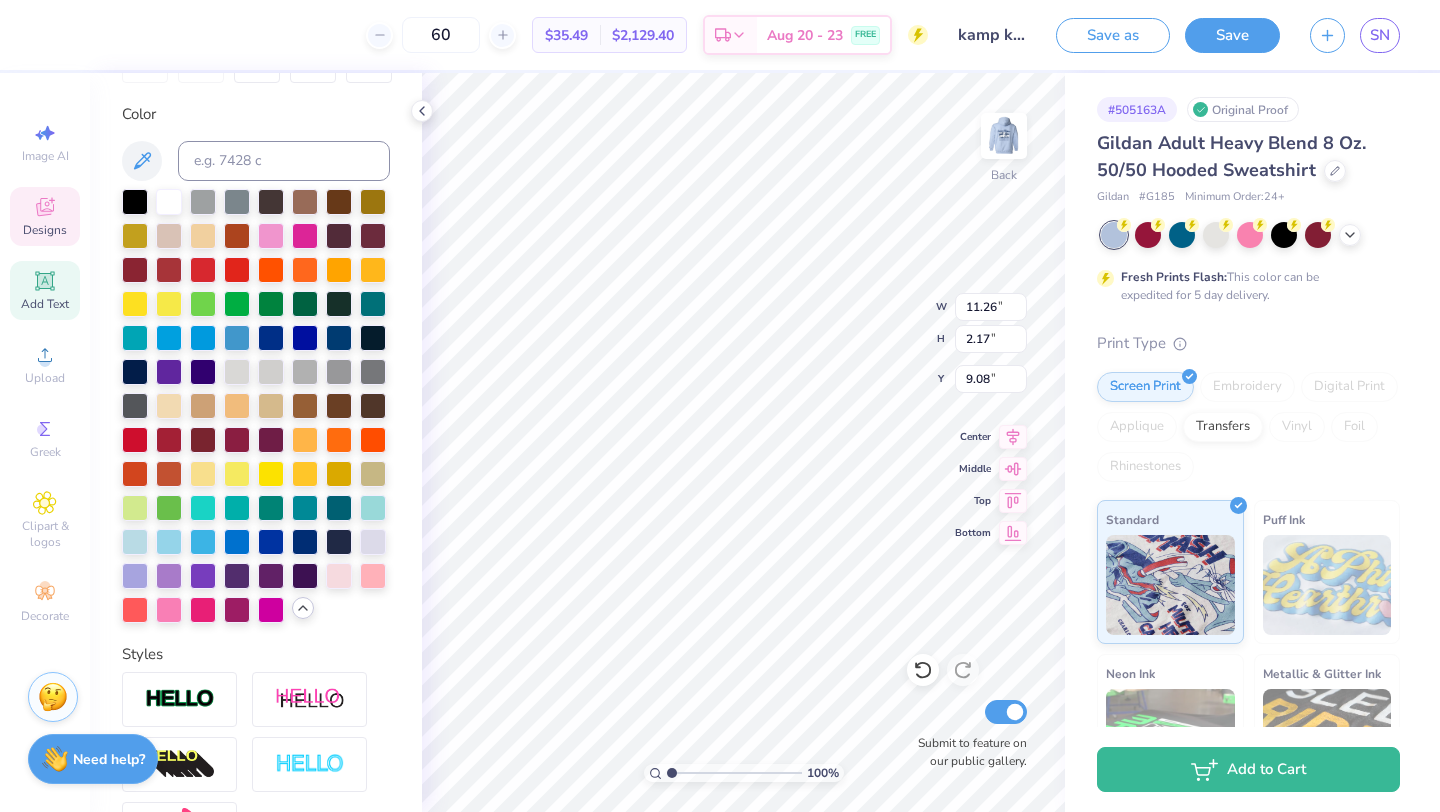 type on "11.26" 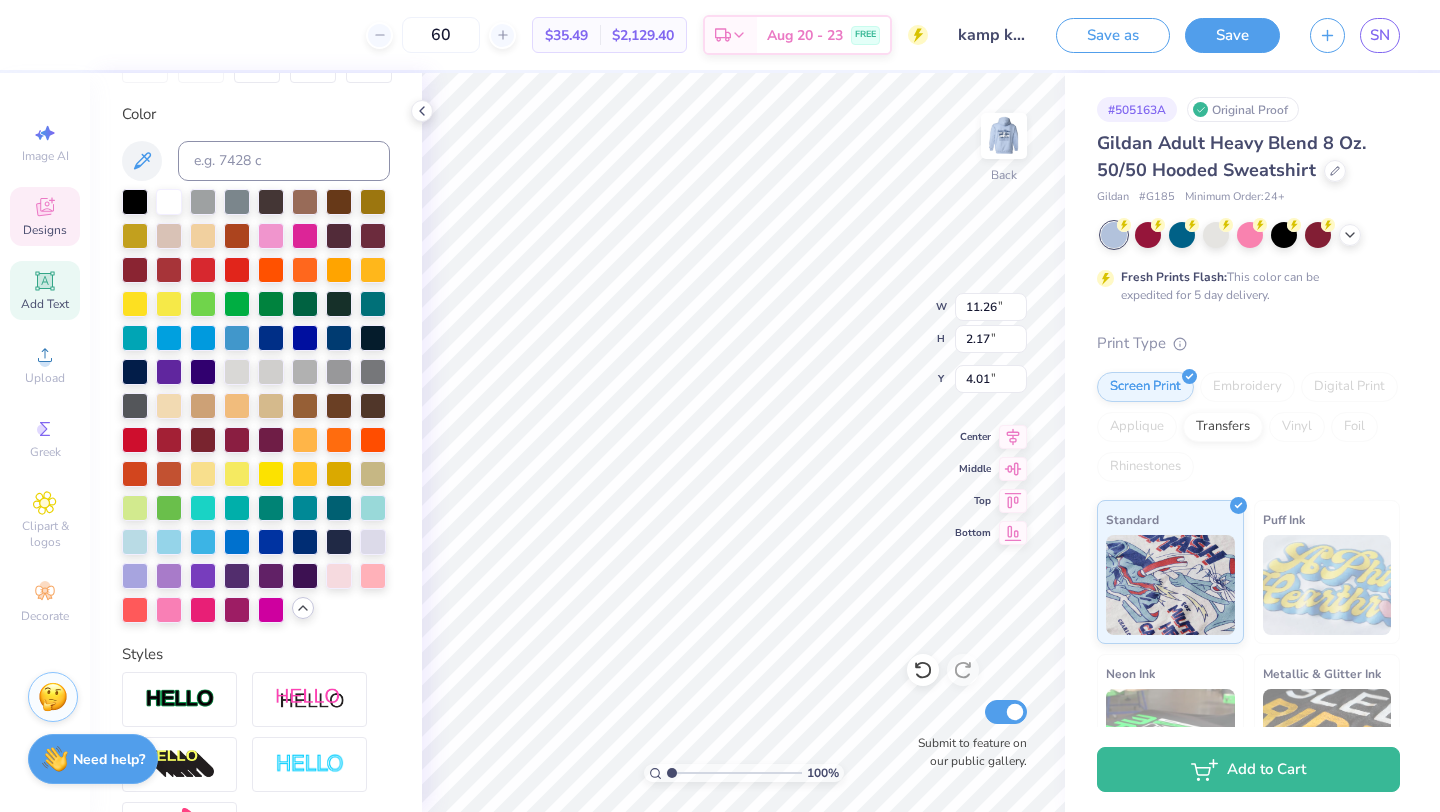 type on "4.77" 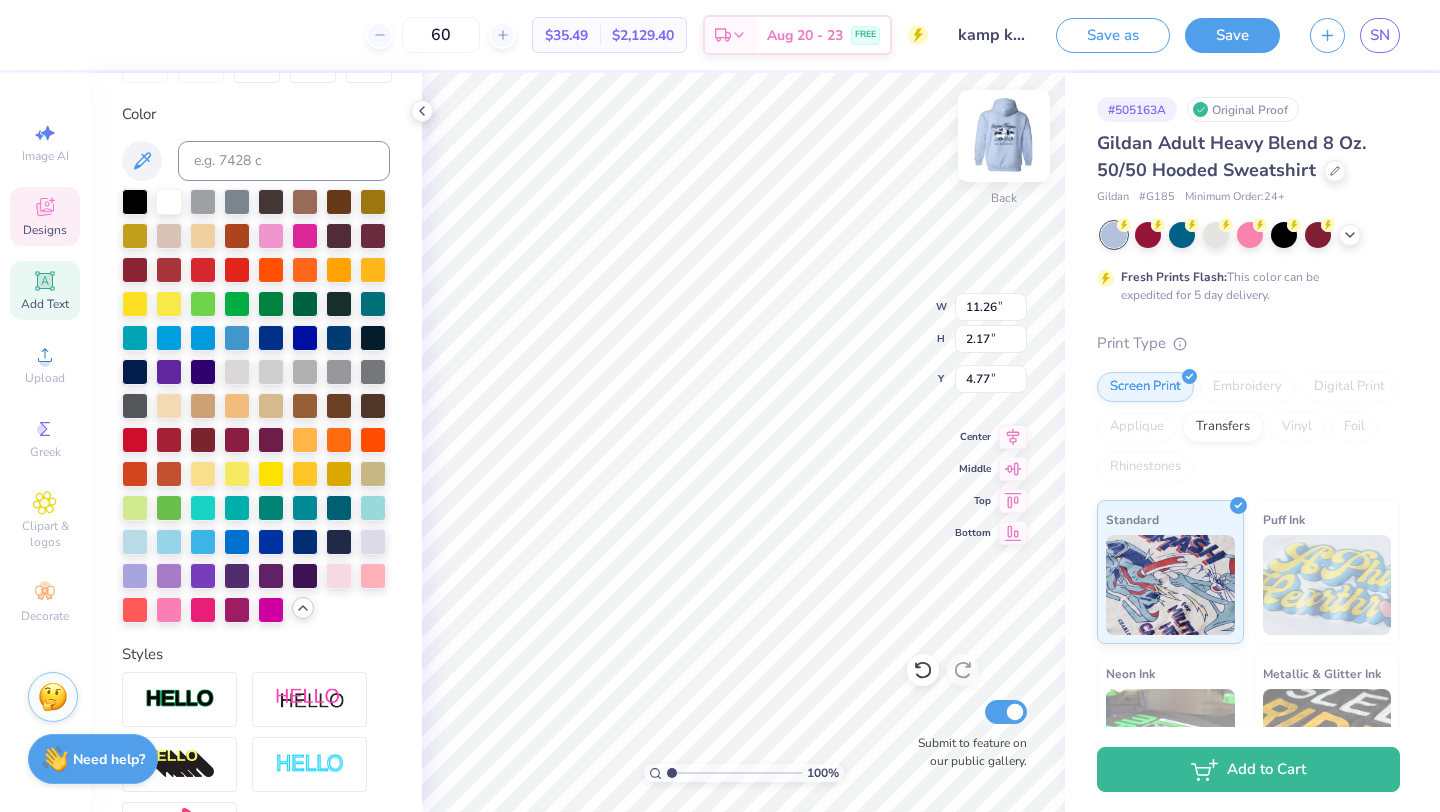 click at bounding box center [1004, 136] 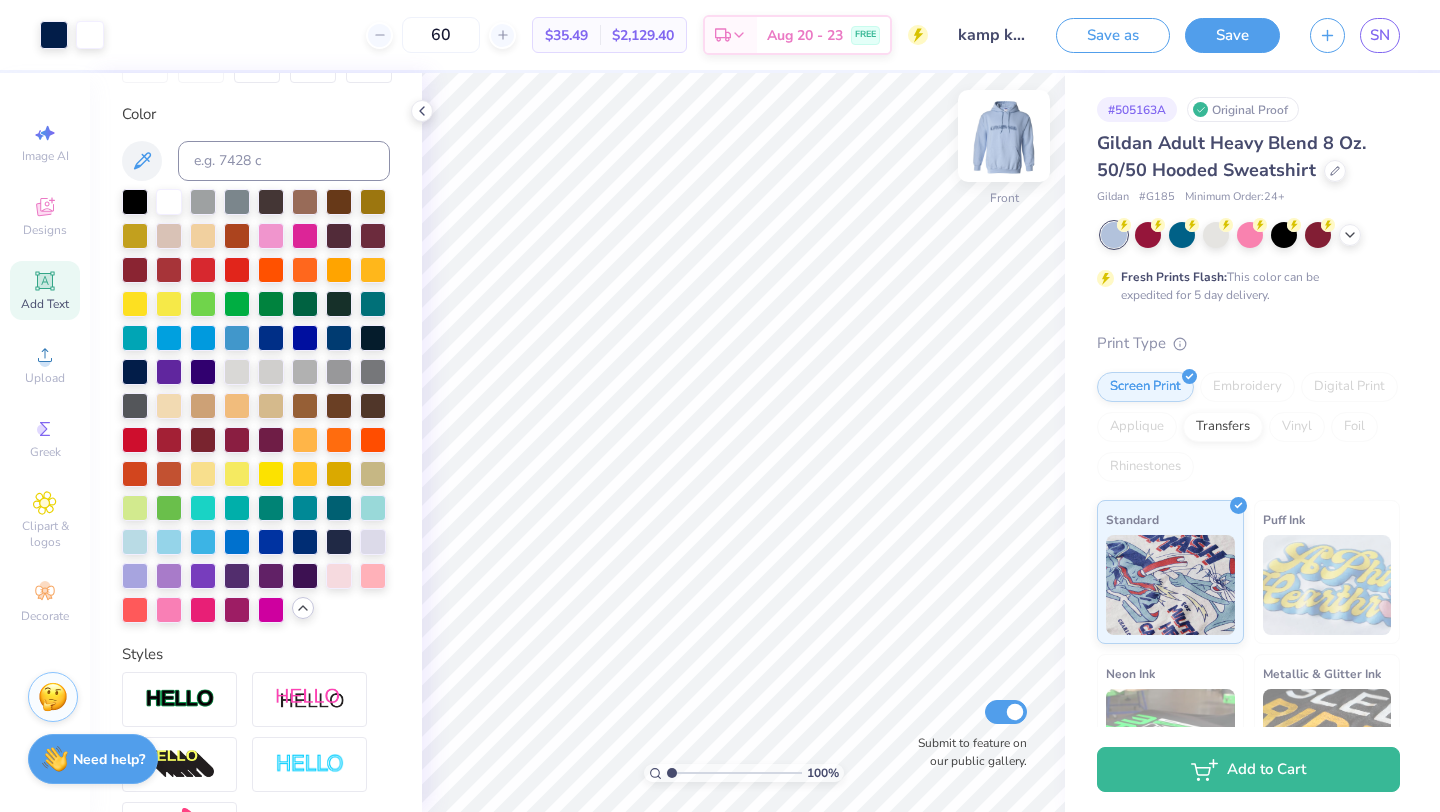 click at bounding box center (1004, 136) 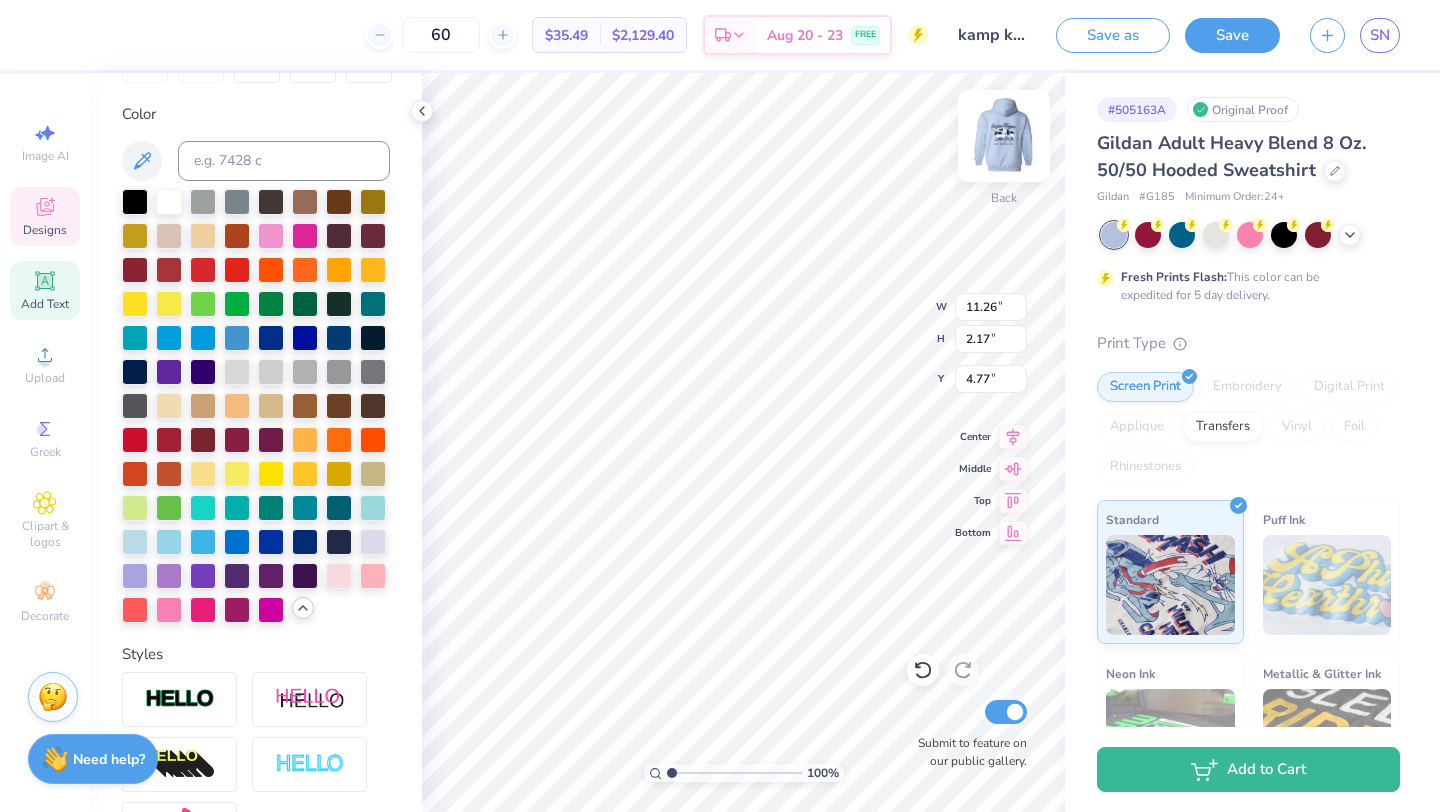 click at bounding box center [1004, 136] 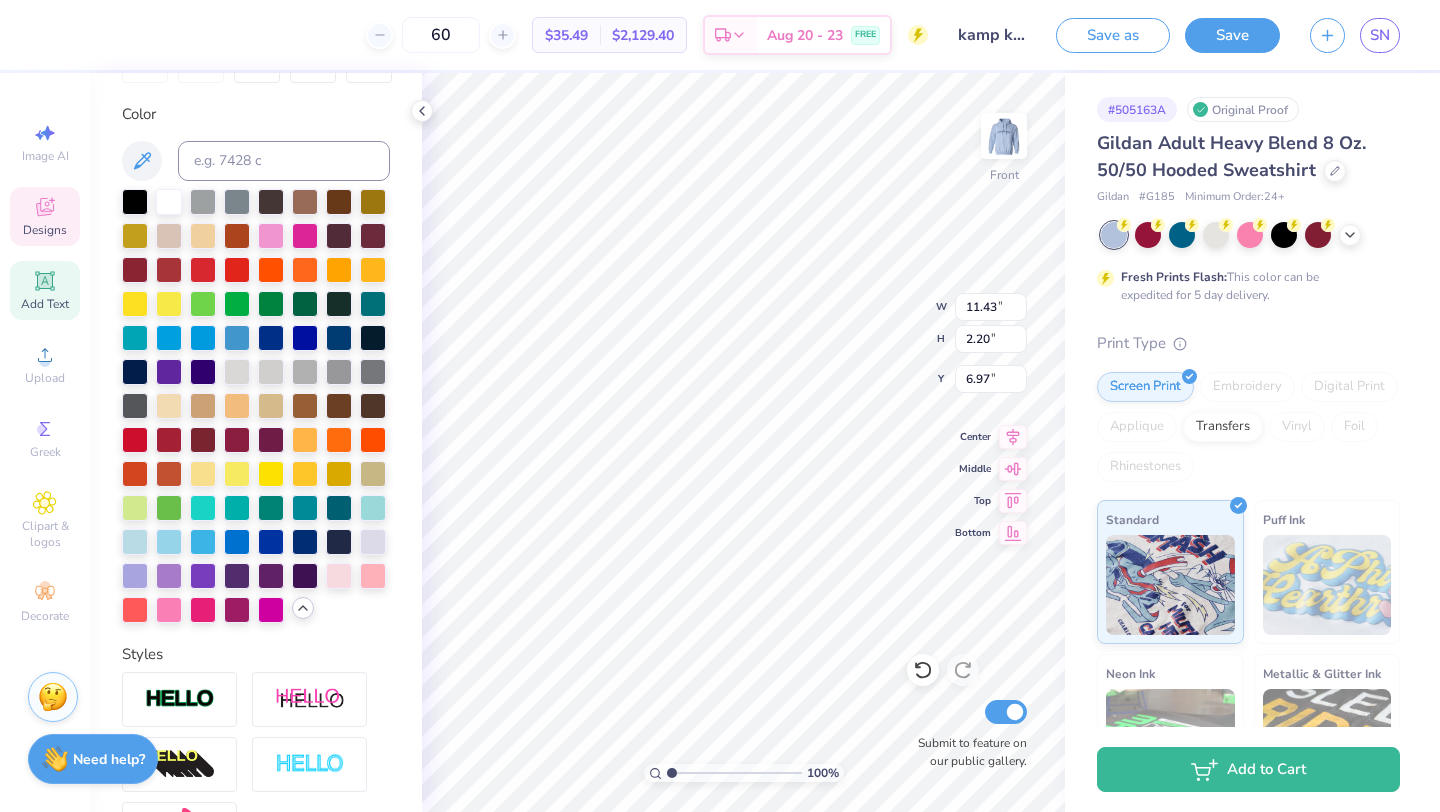 type on "11.43" 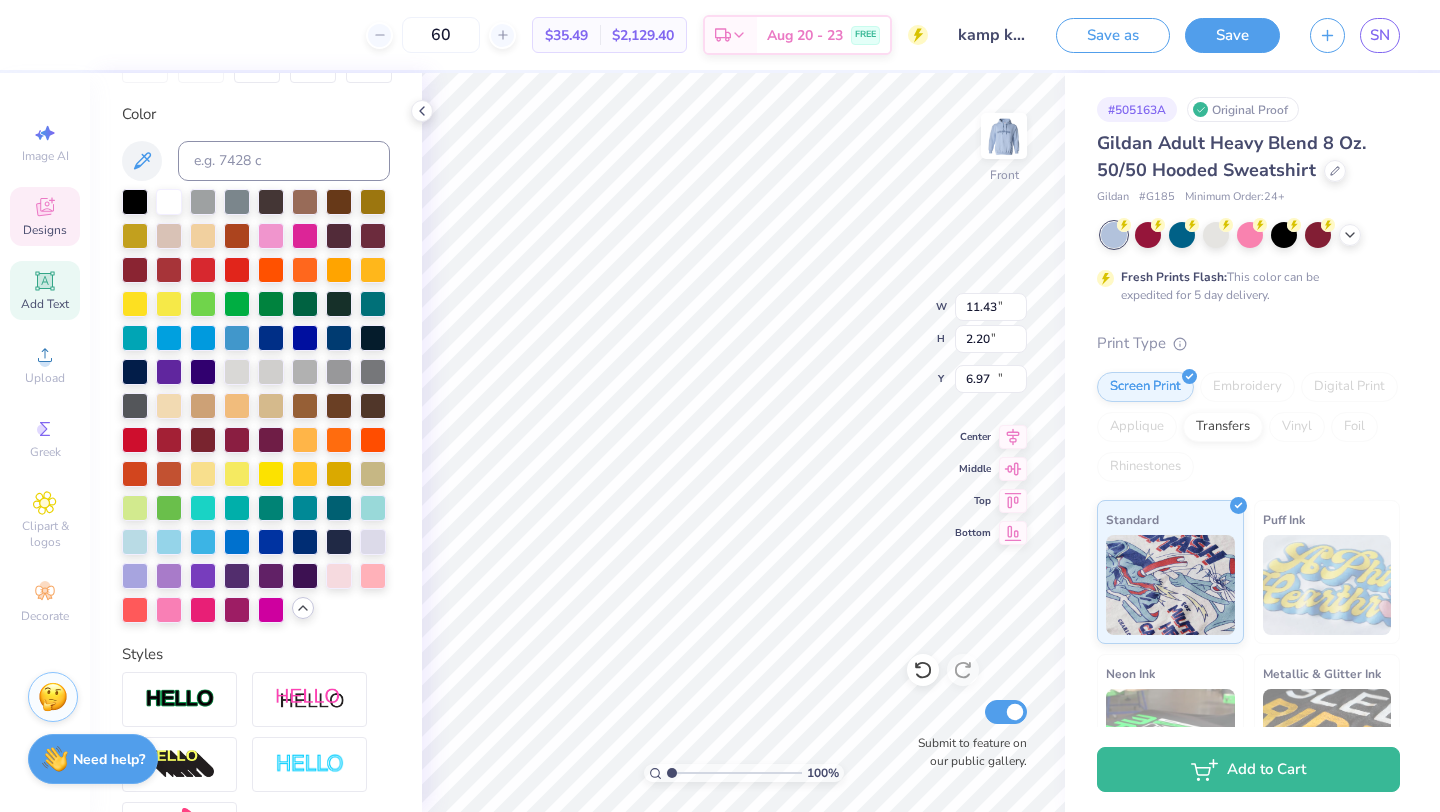 type on "18.98" 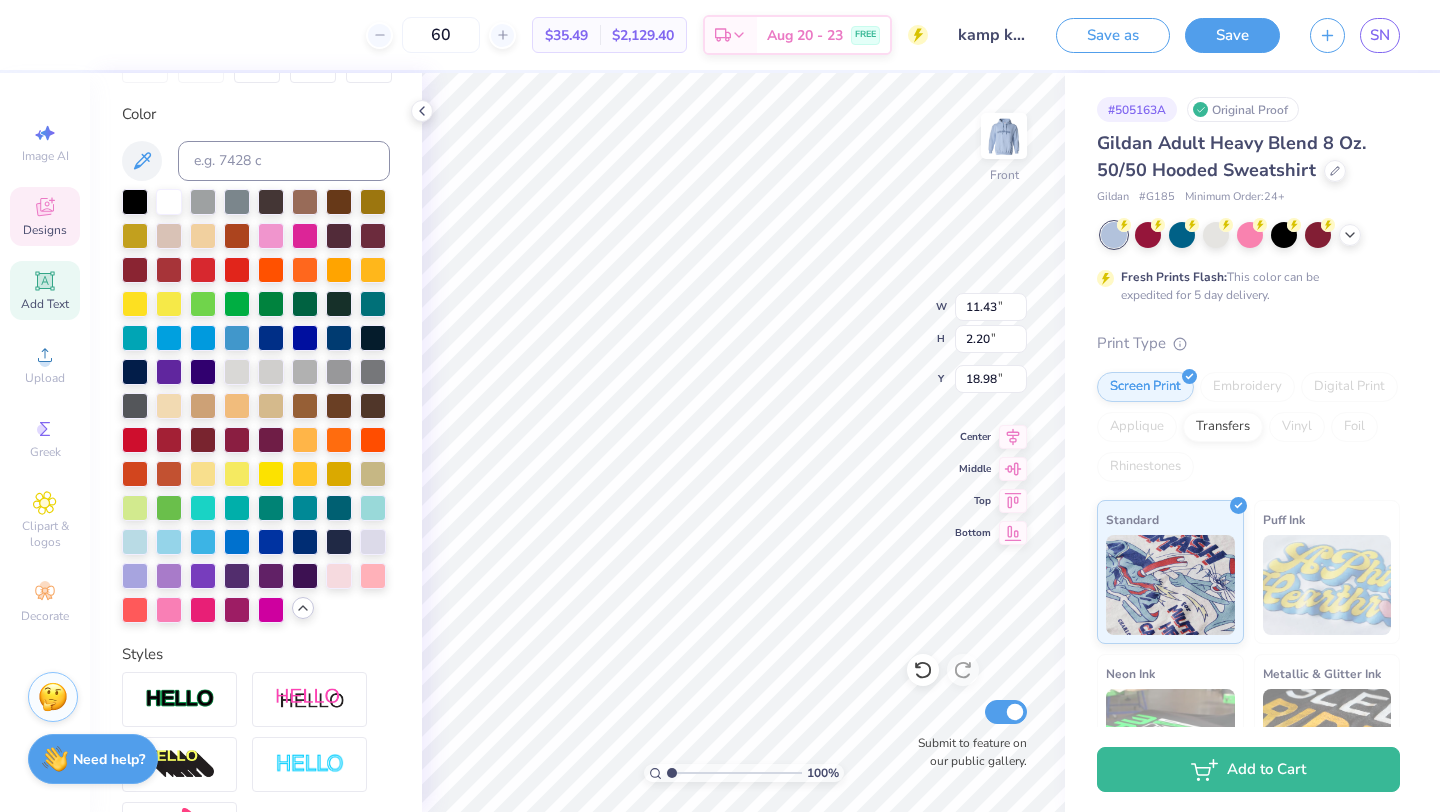 type on "8.37" 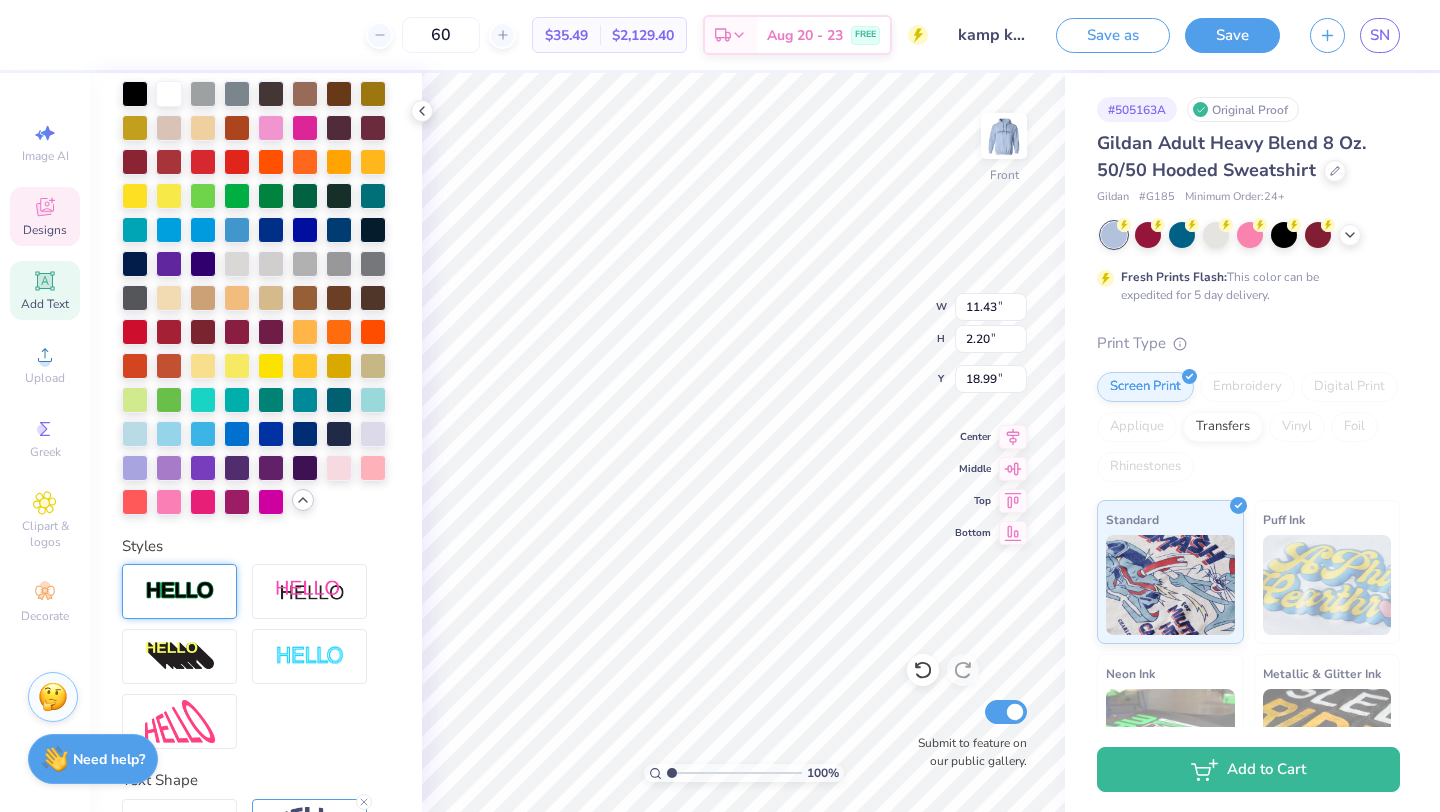 scroll, scrollTop: 588, scrollLeft: 0, axis: vertical 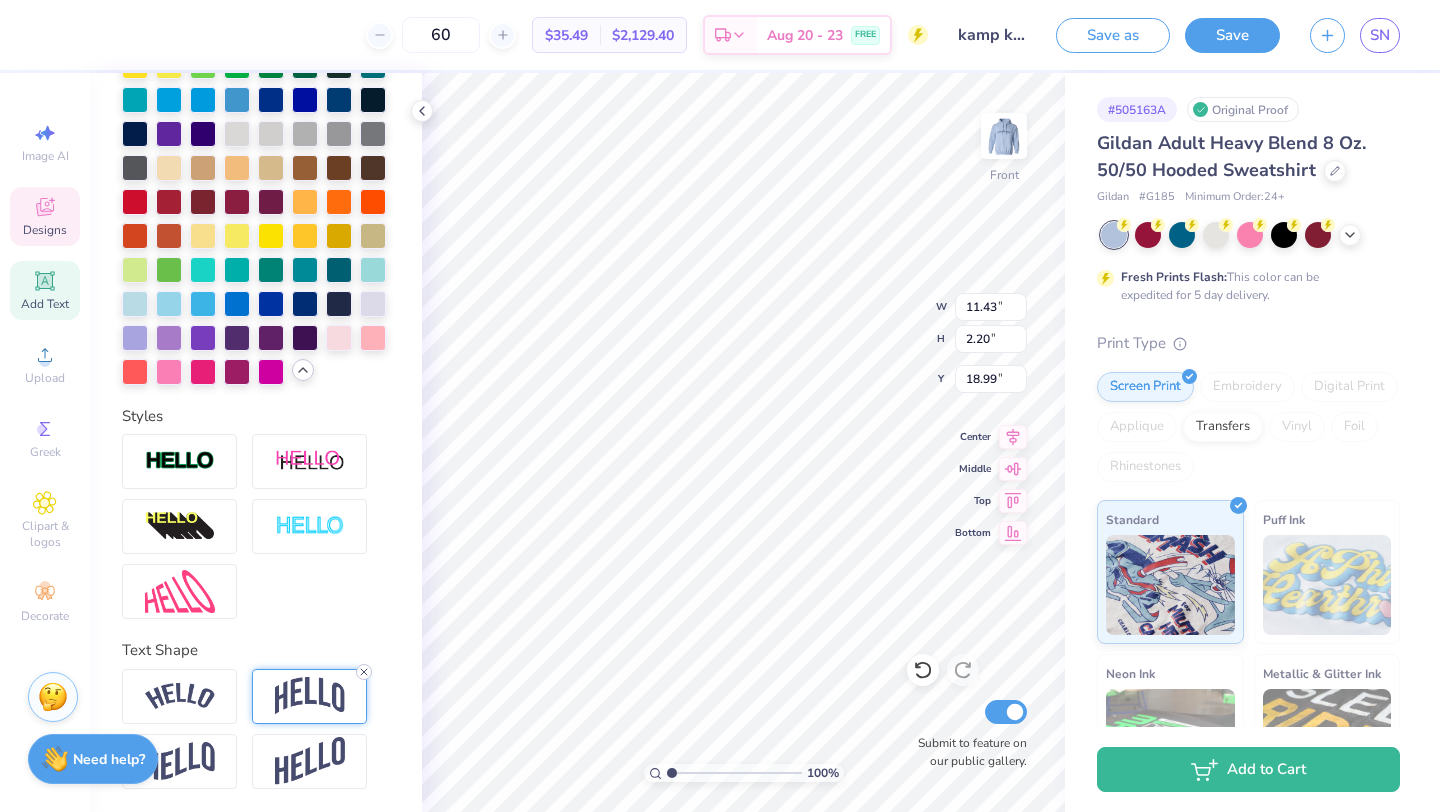 click 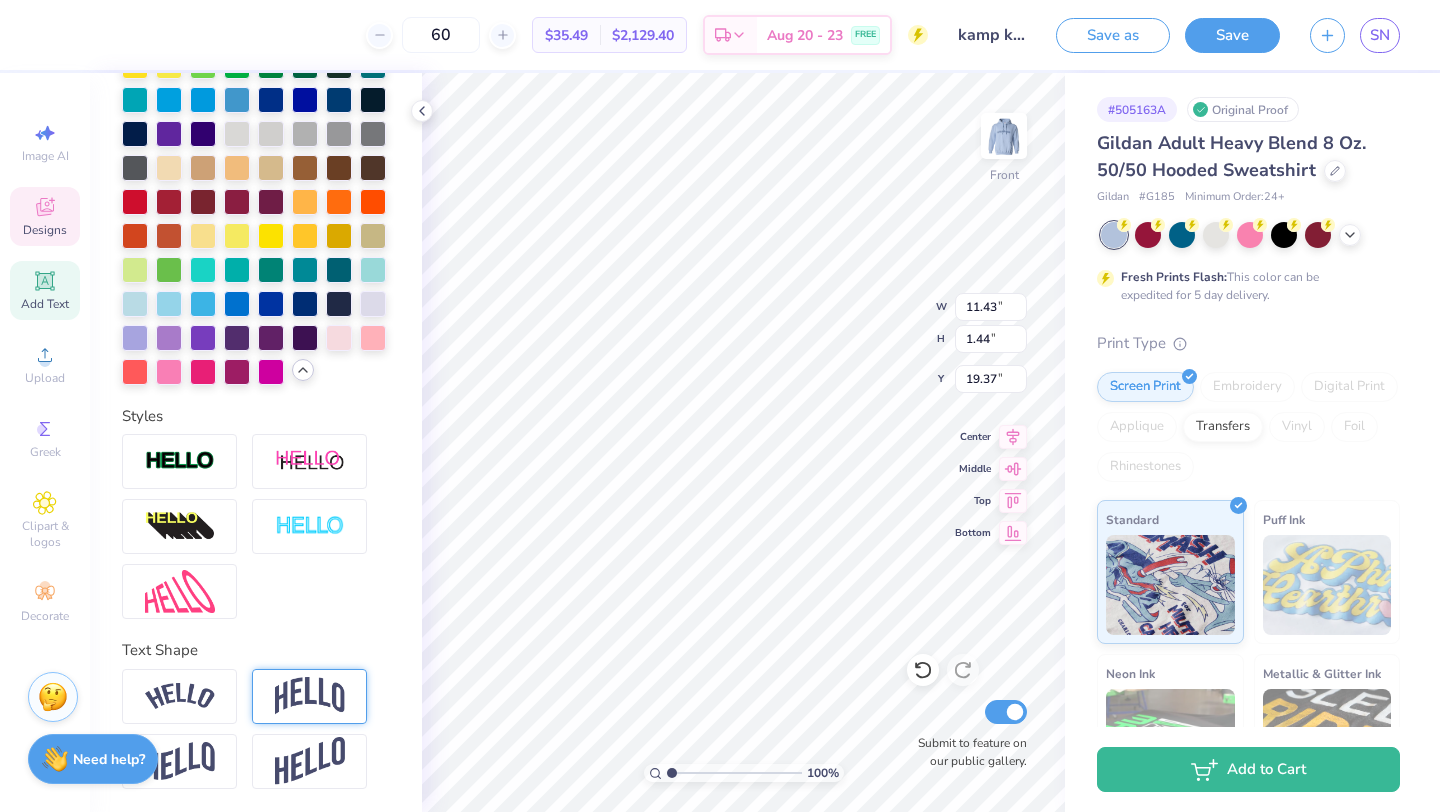 scroll, scrollTop: 0, scrollLeft: 0, axis: both 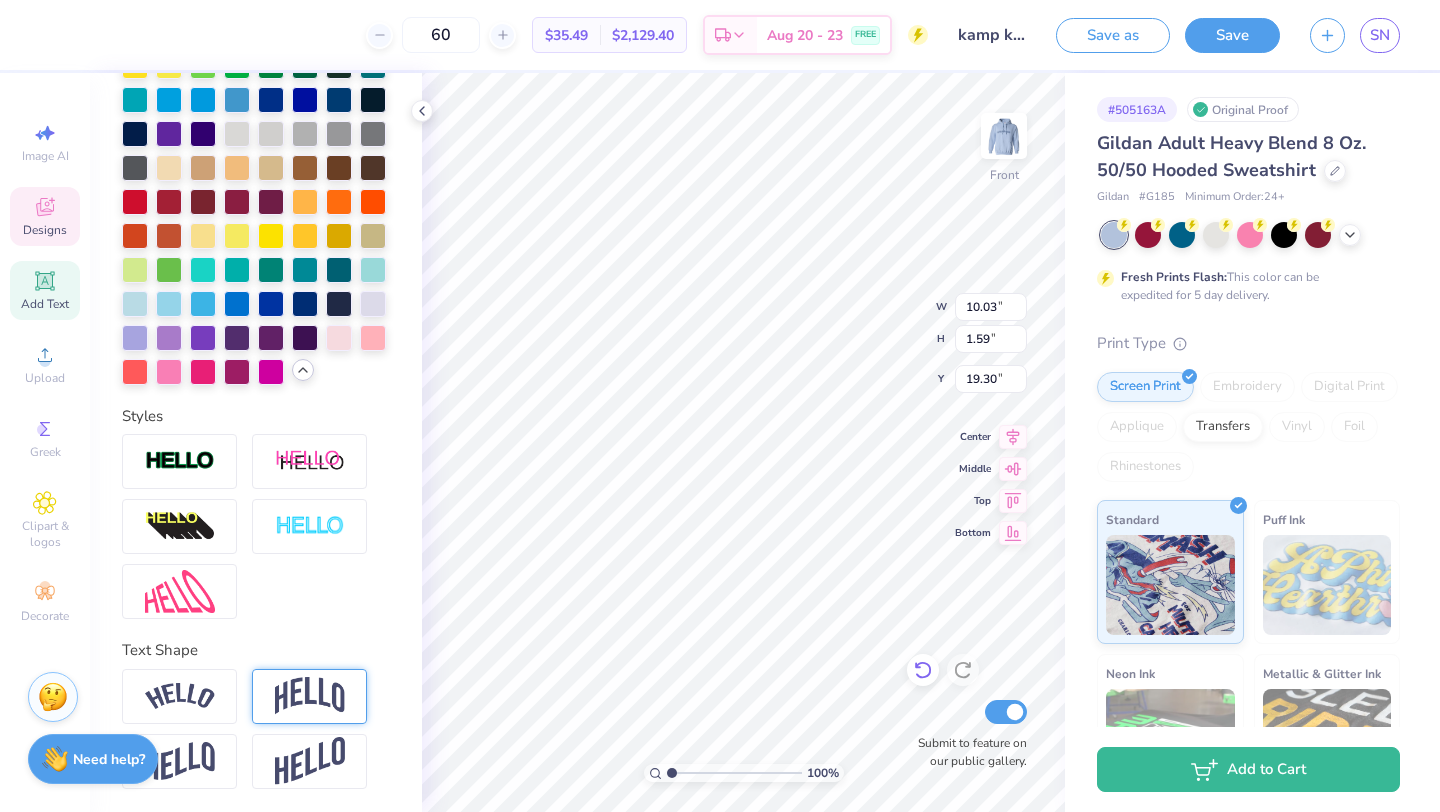 type on "6.23" 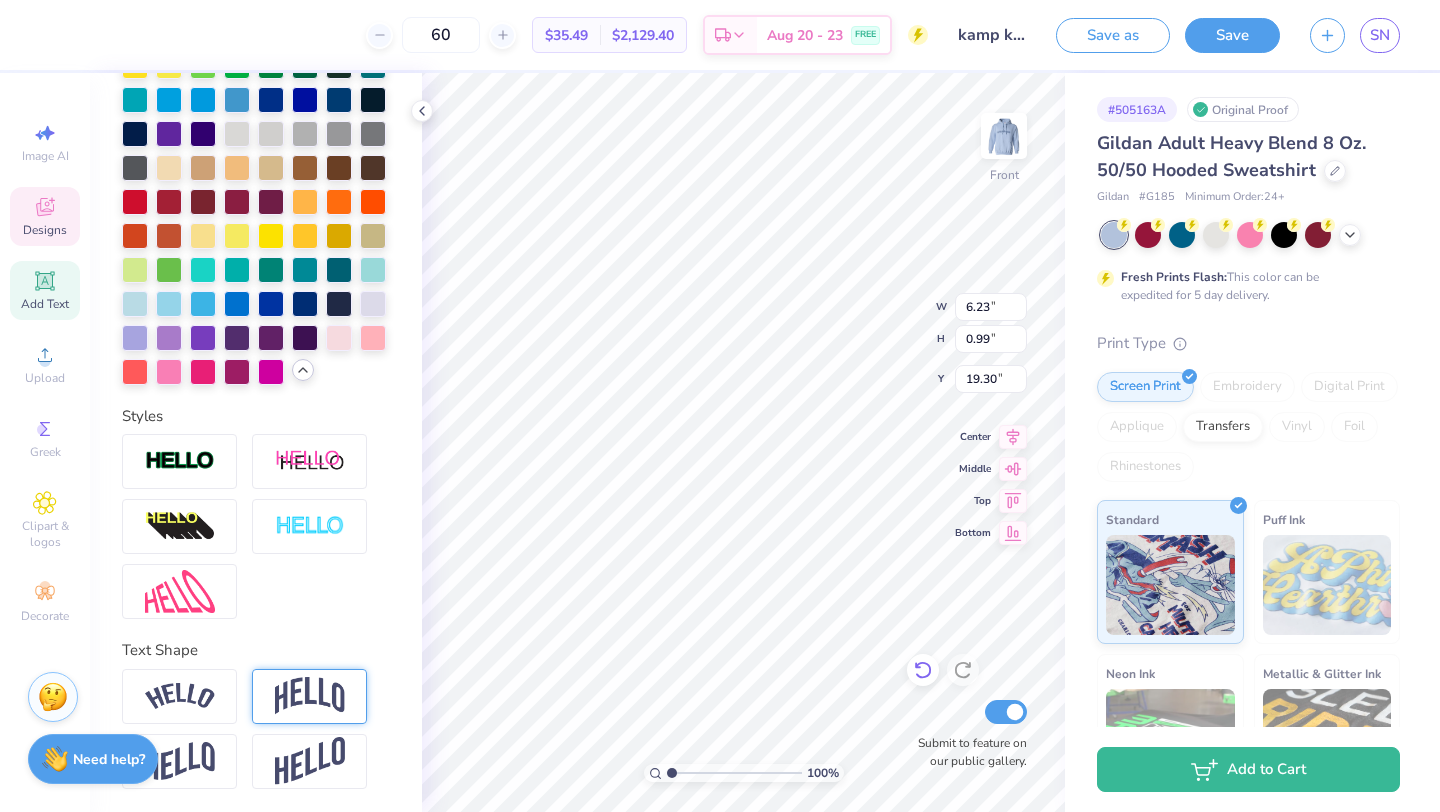 type on "15.01" 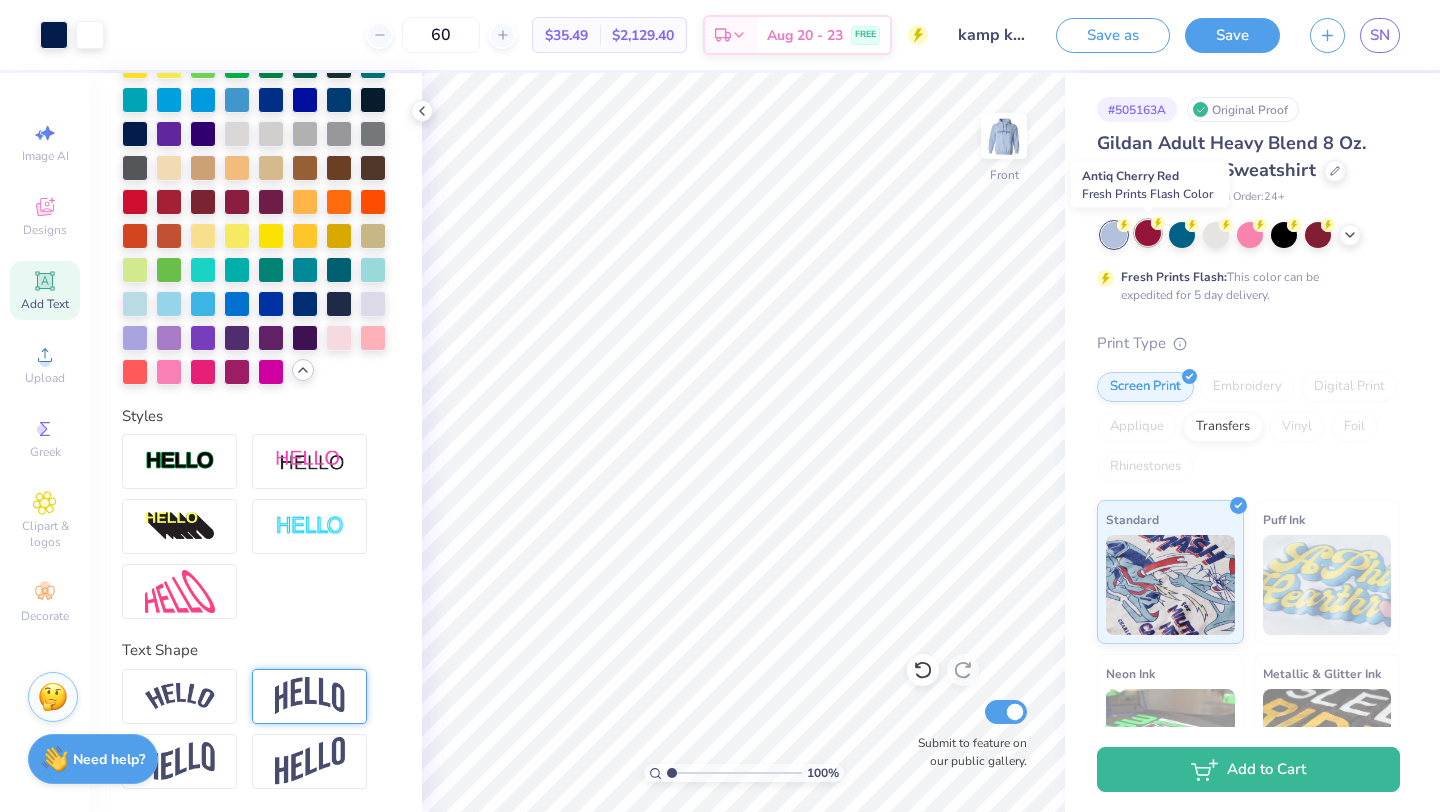 click at bounding box center (1148, 233) 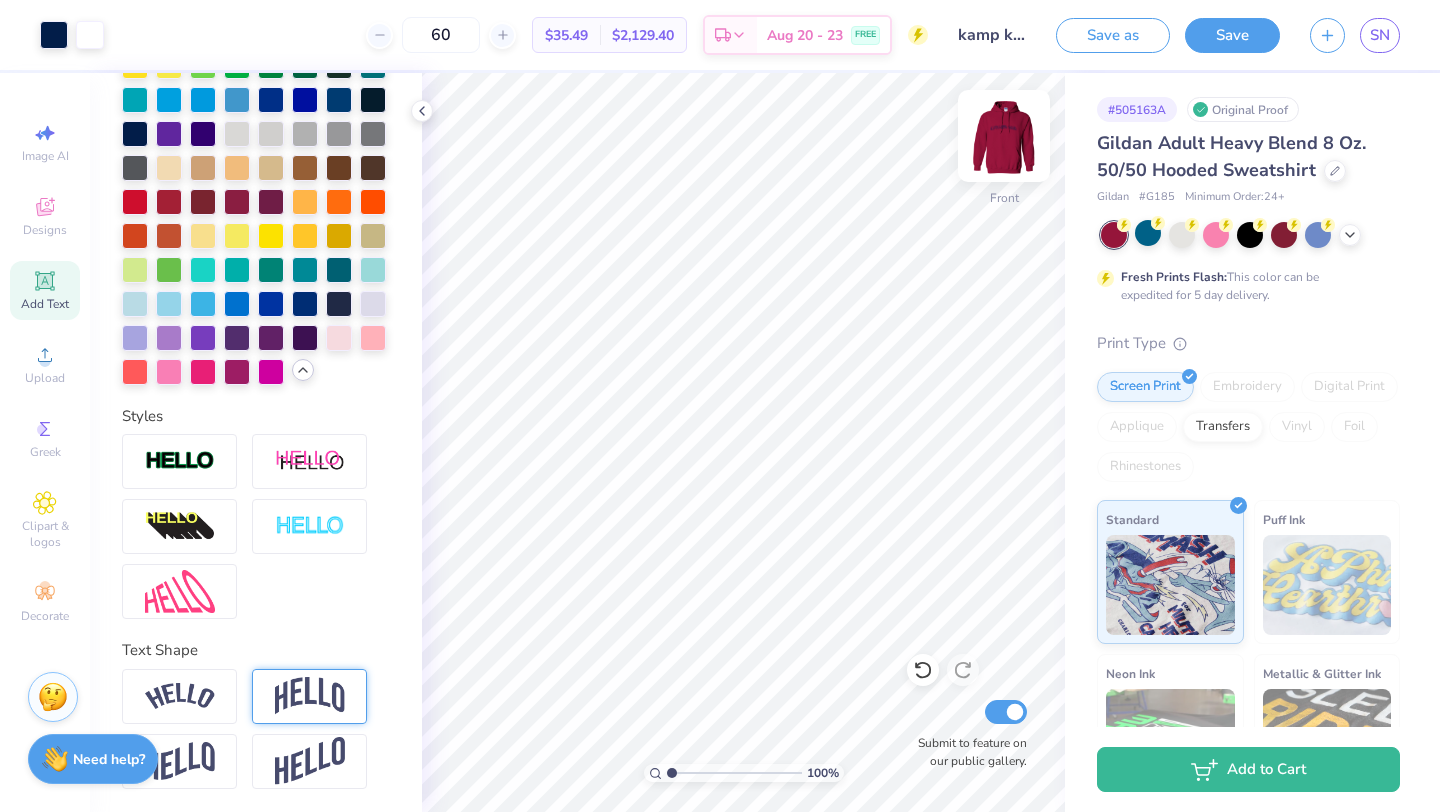 click at bounding box center [1004, 136] 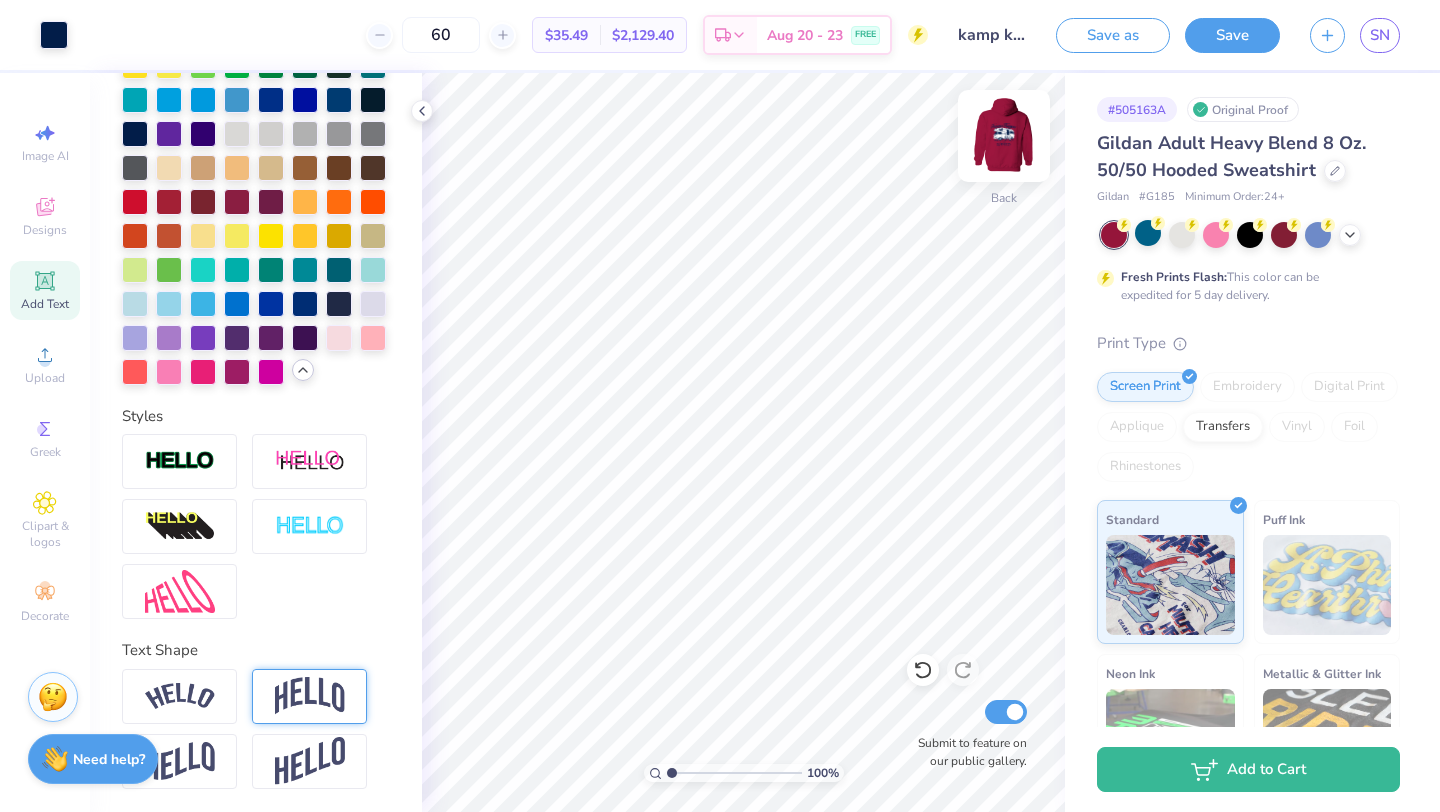click at bounding box center [1004, 136] 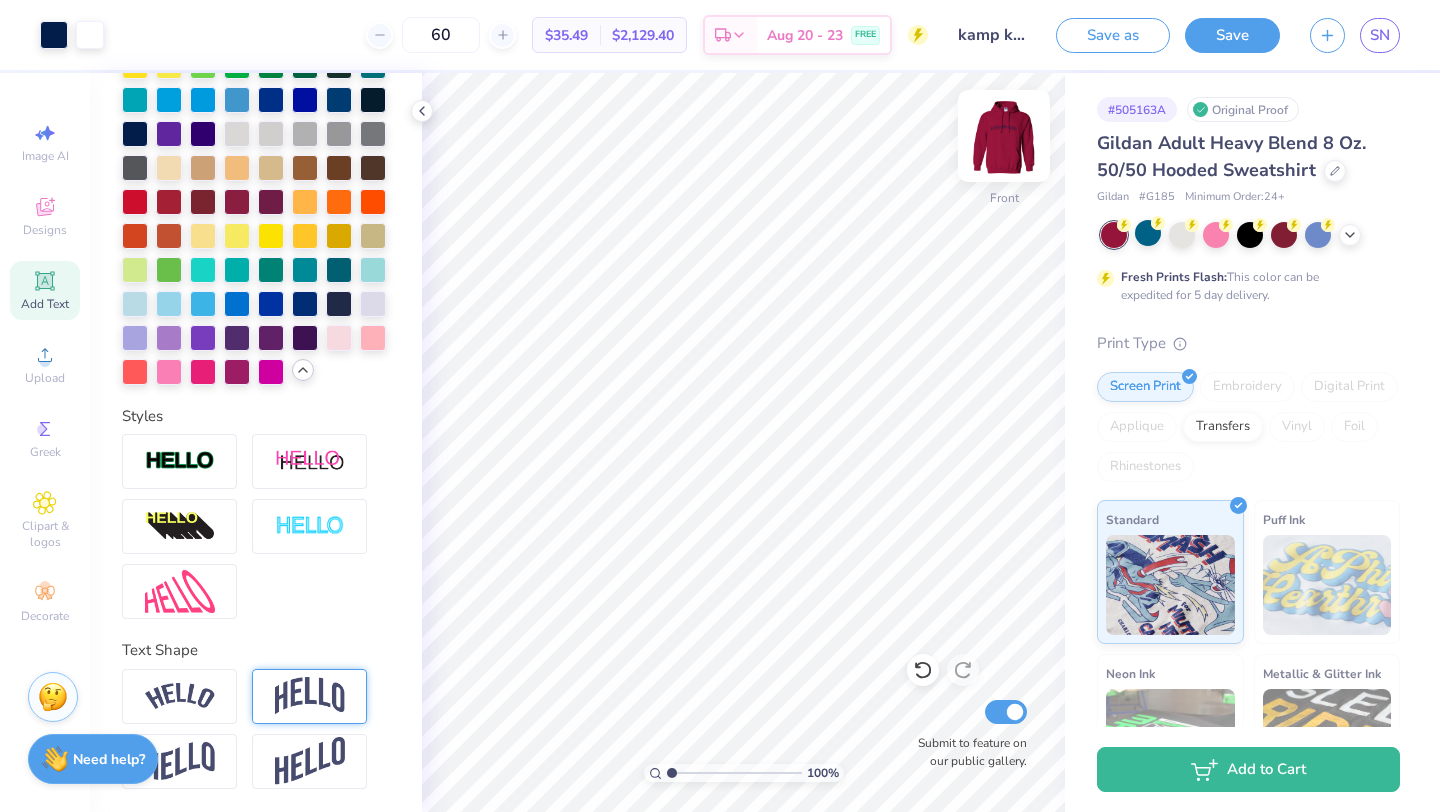 click at bounding box center (1004, 136) 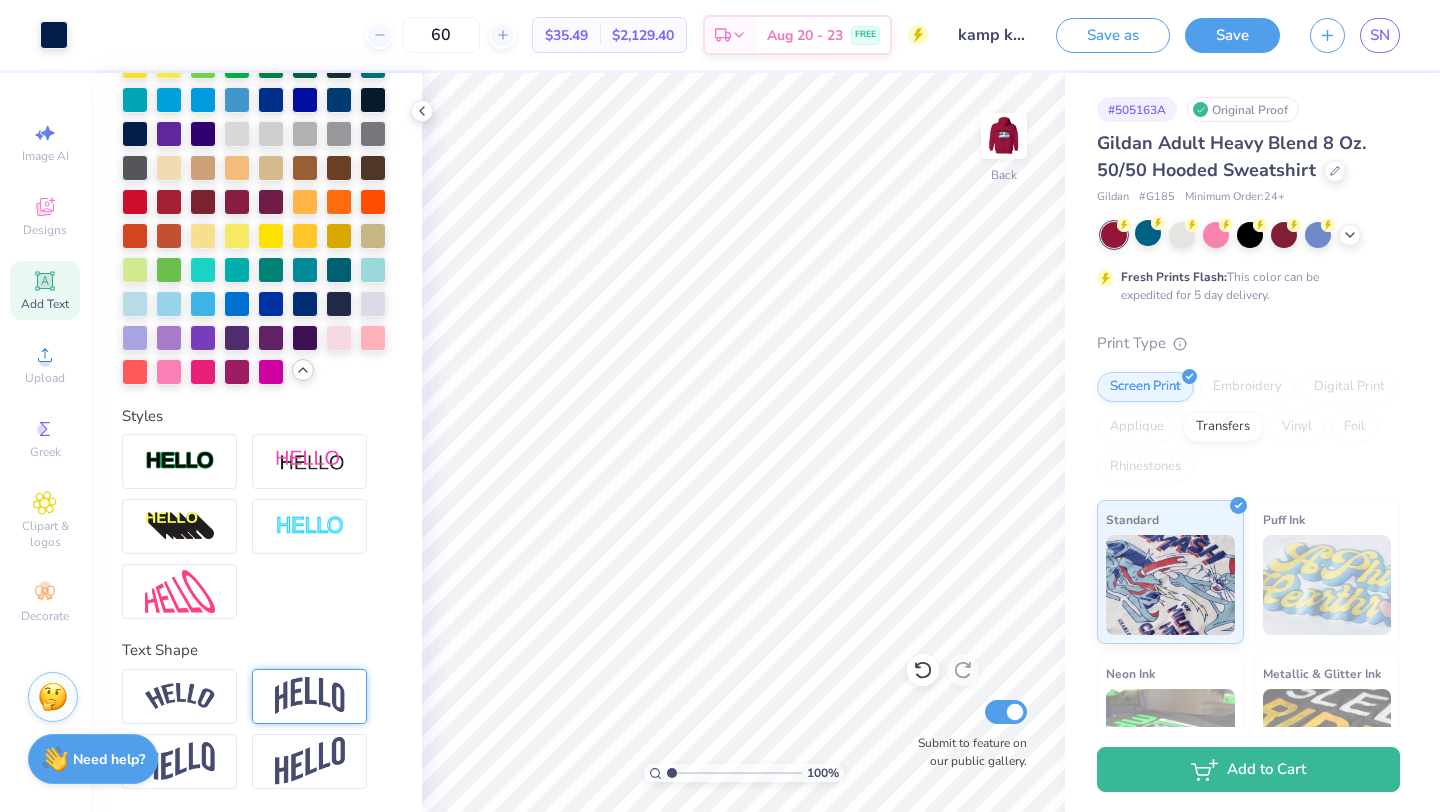 click at bounding box center [1004, 136] 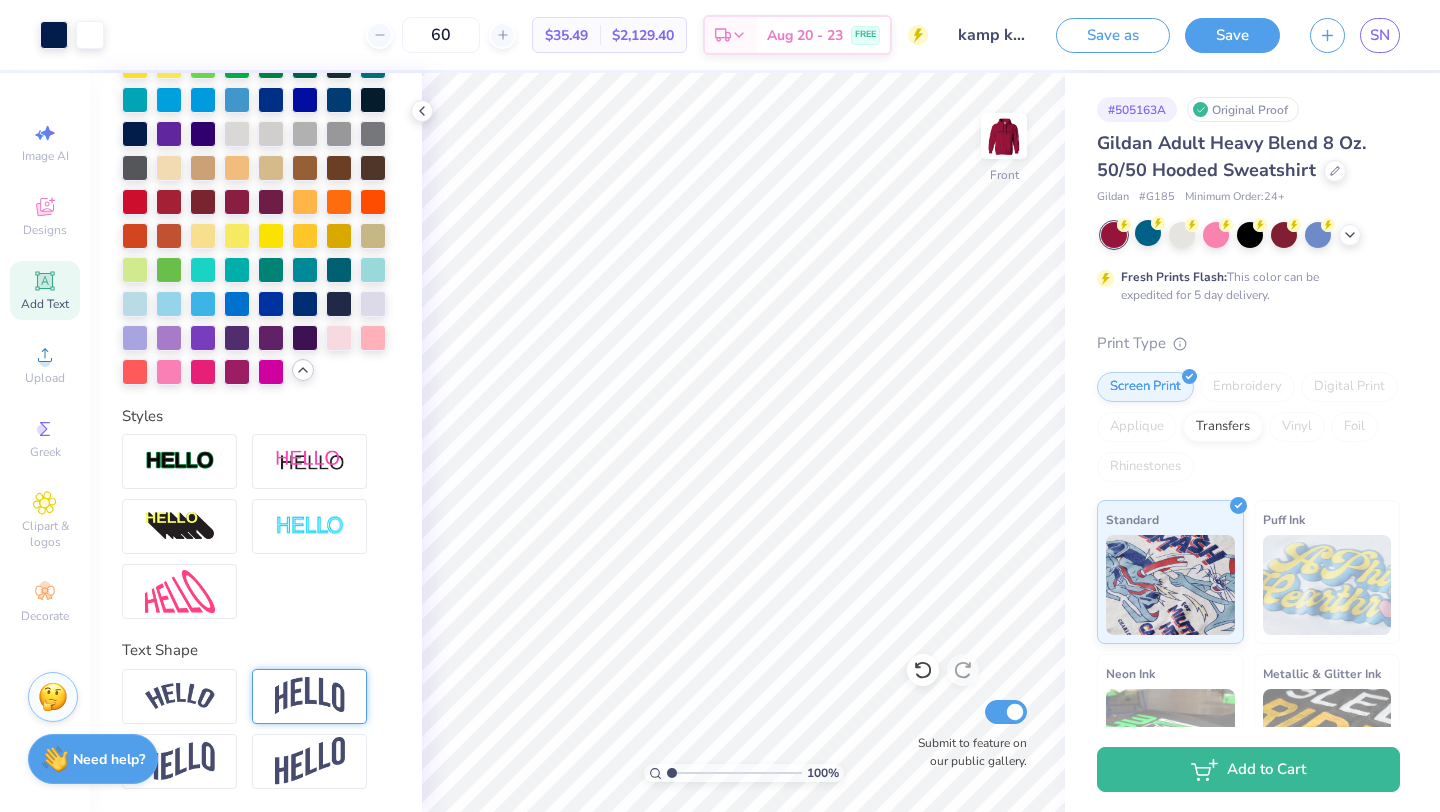 click at bounding box center [1004, 136] 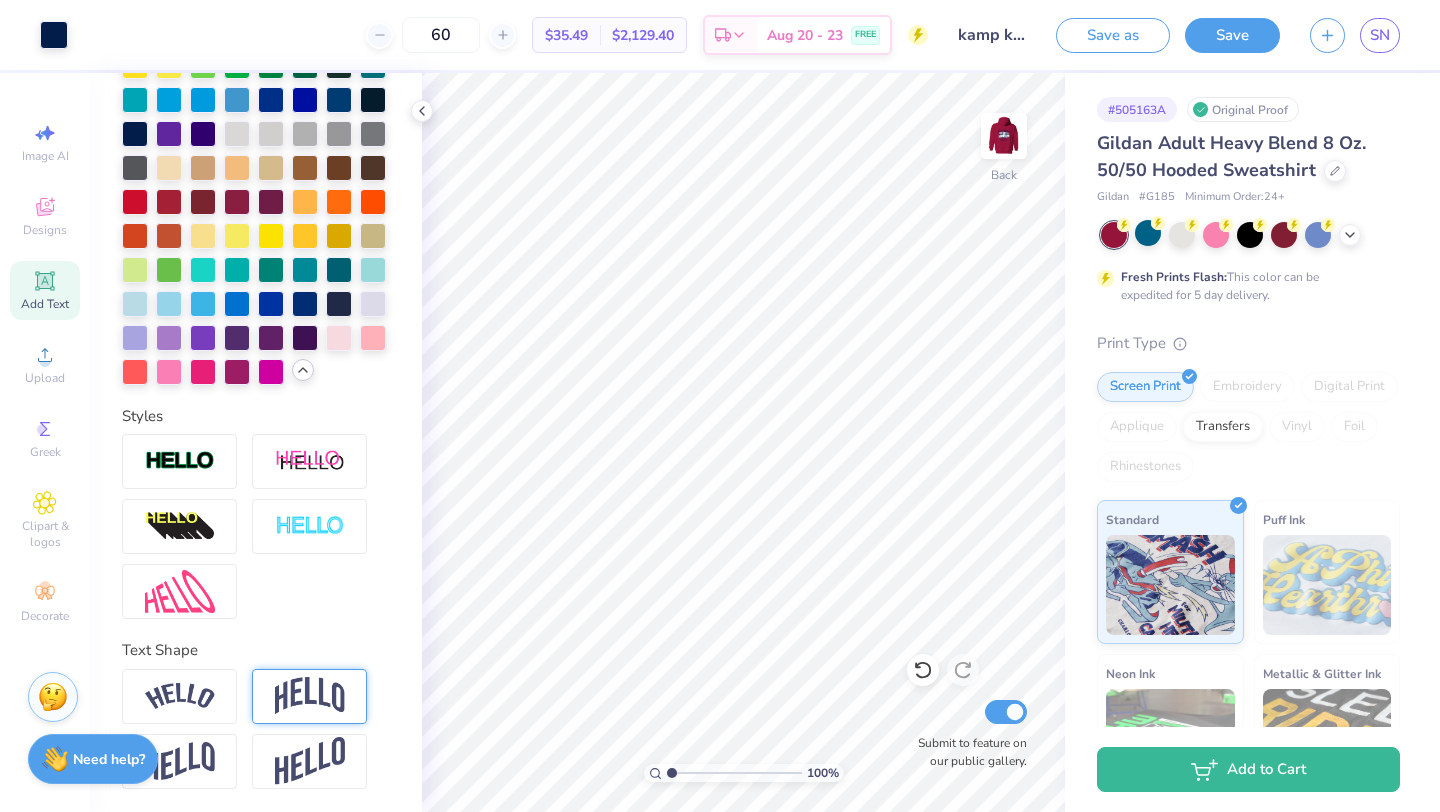 drag, startPoint x: 672, startPoint y: 772, endPoint x: 660, endPoint y: 766, distance: 13.416408 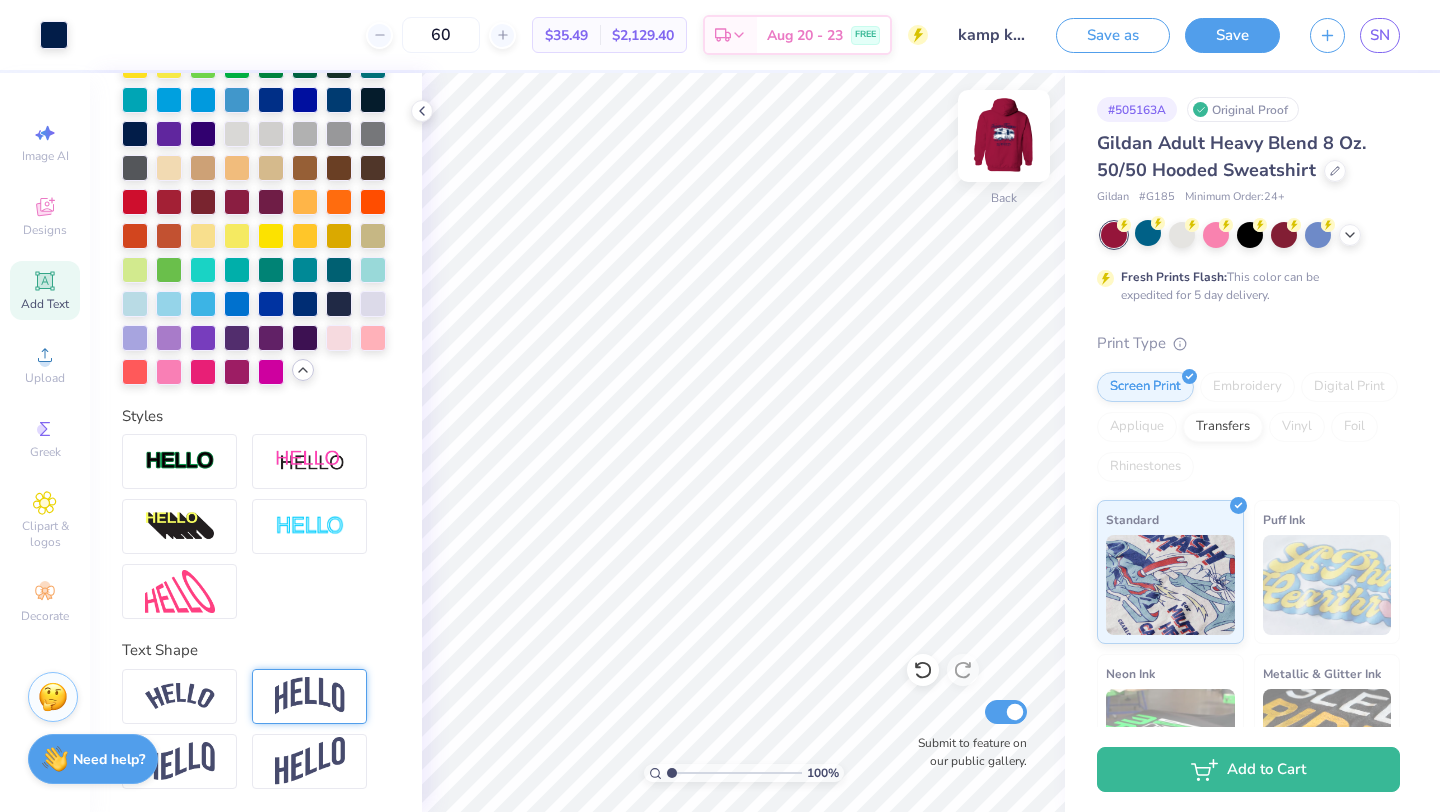 click at bounding box center [1004, 136] 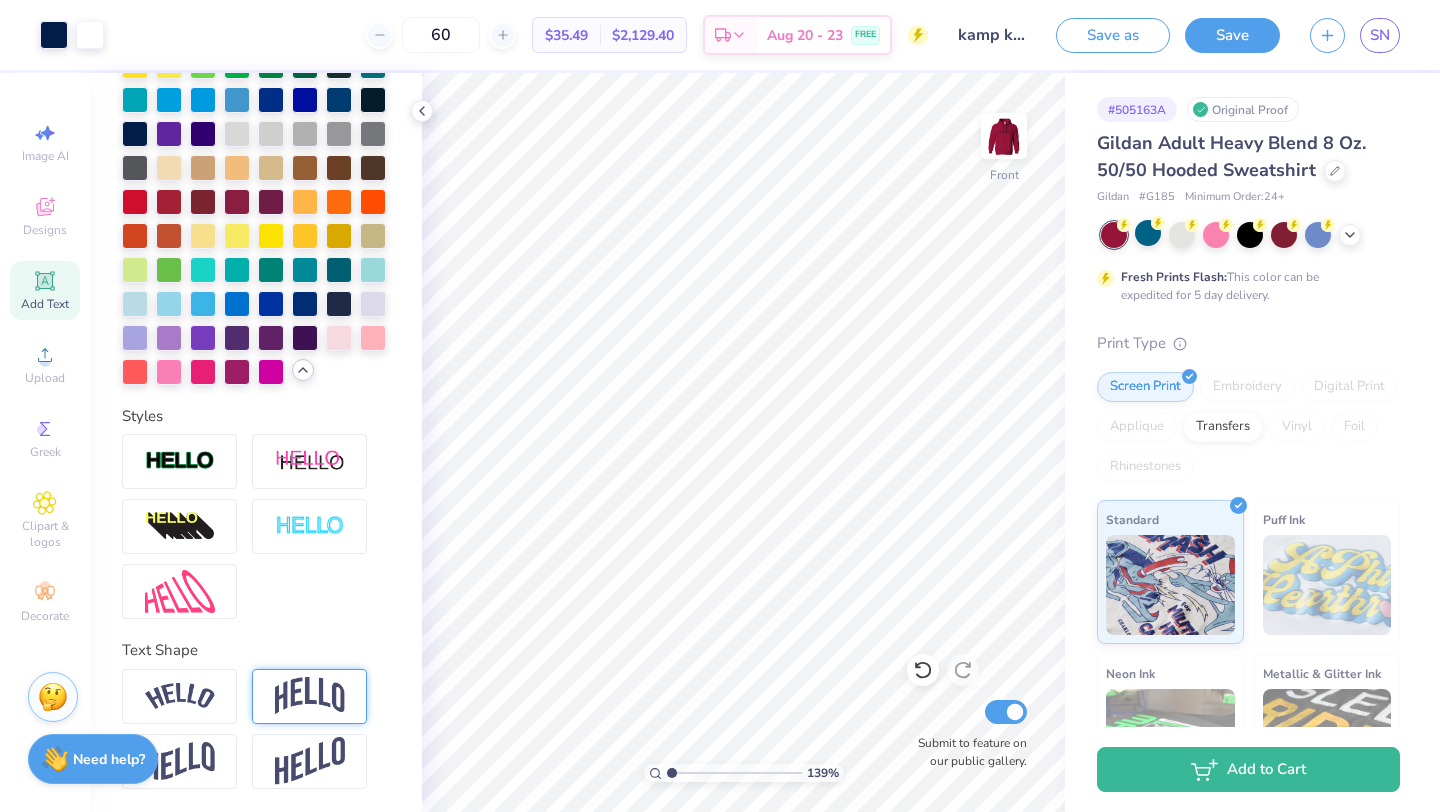 type on "1" 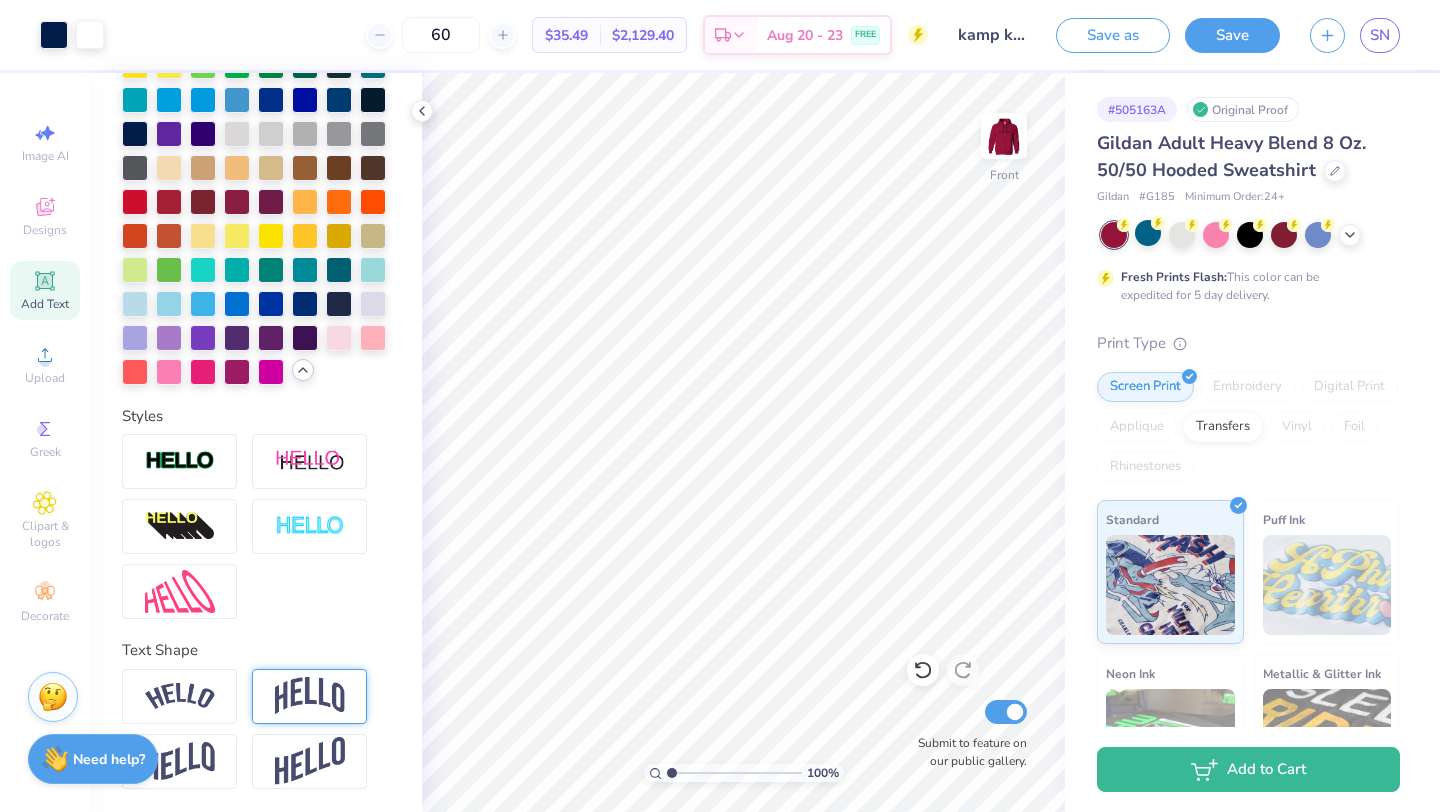 click at bounding box center [734, 773] 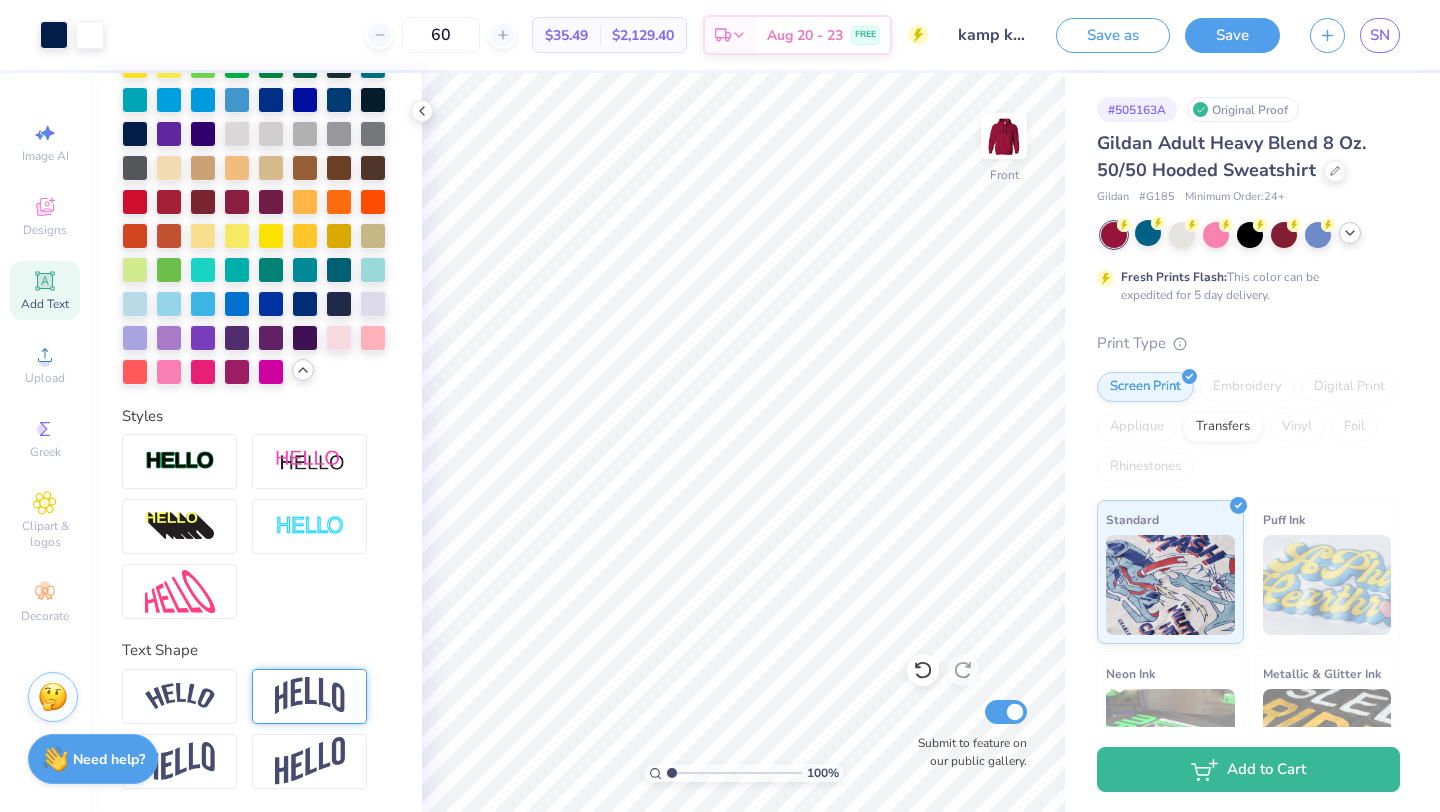 click 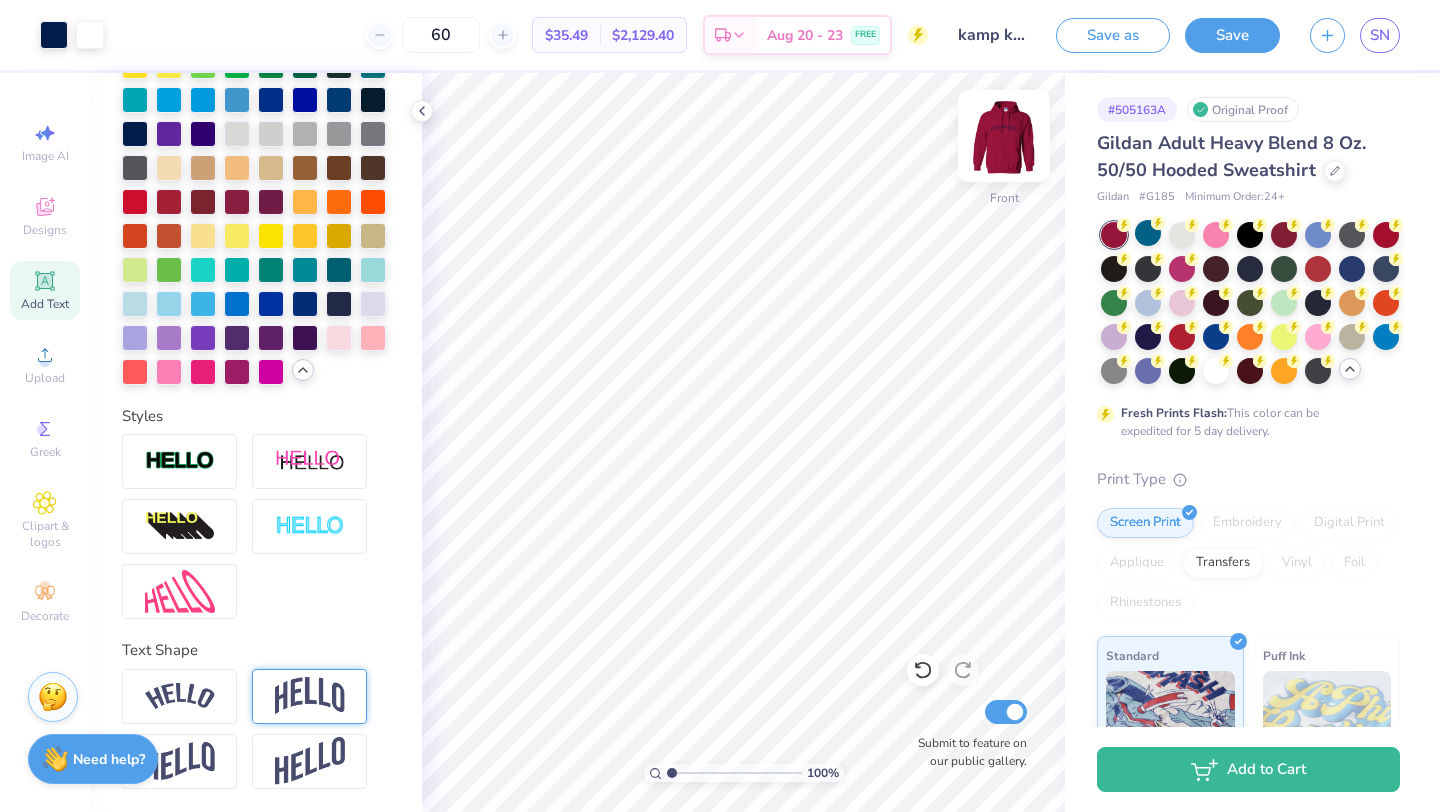 click at bounding box center (1004, 136) 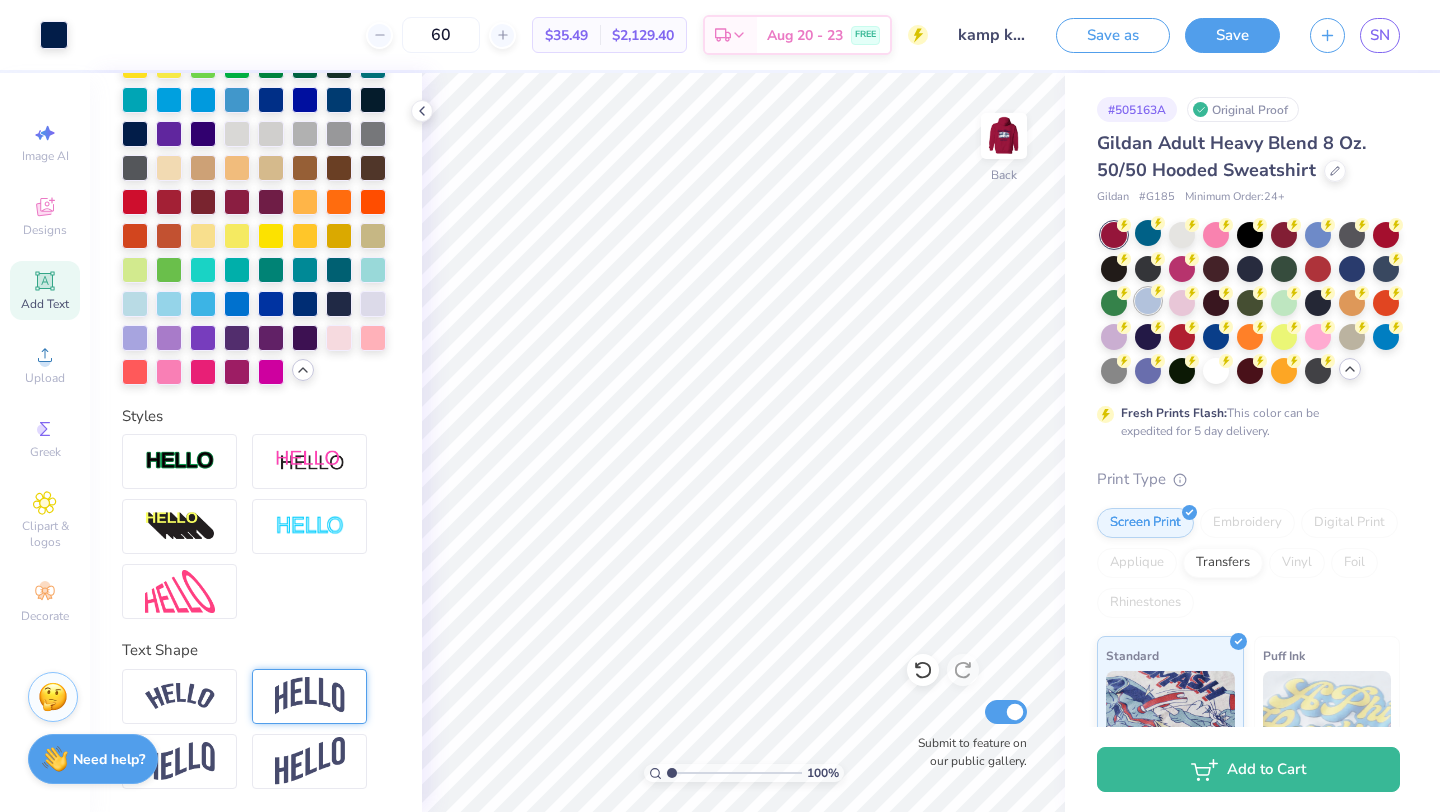click at bounding box center [1148, 301] 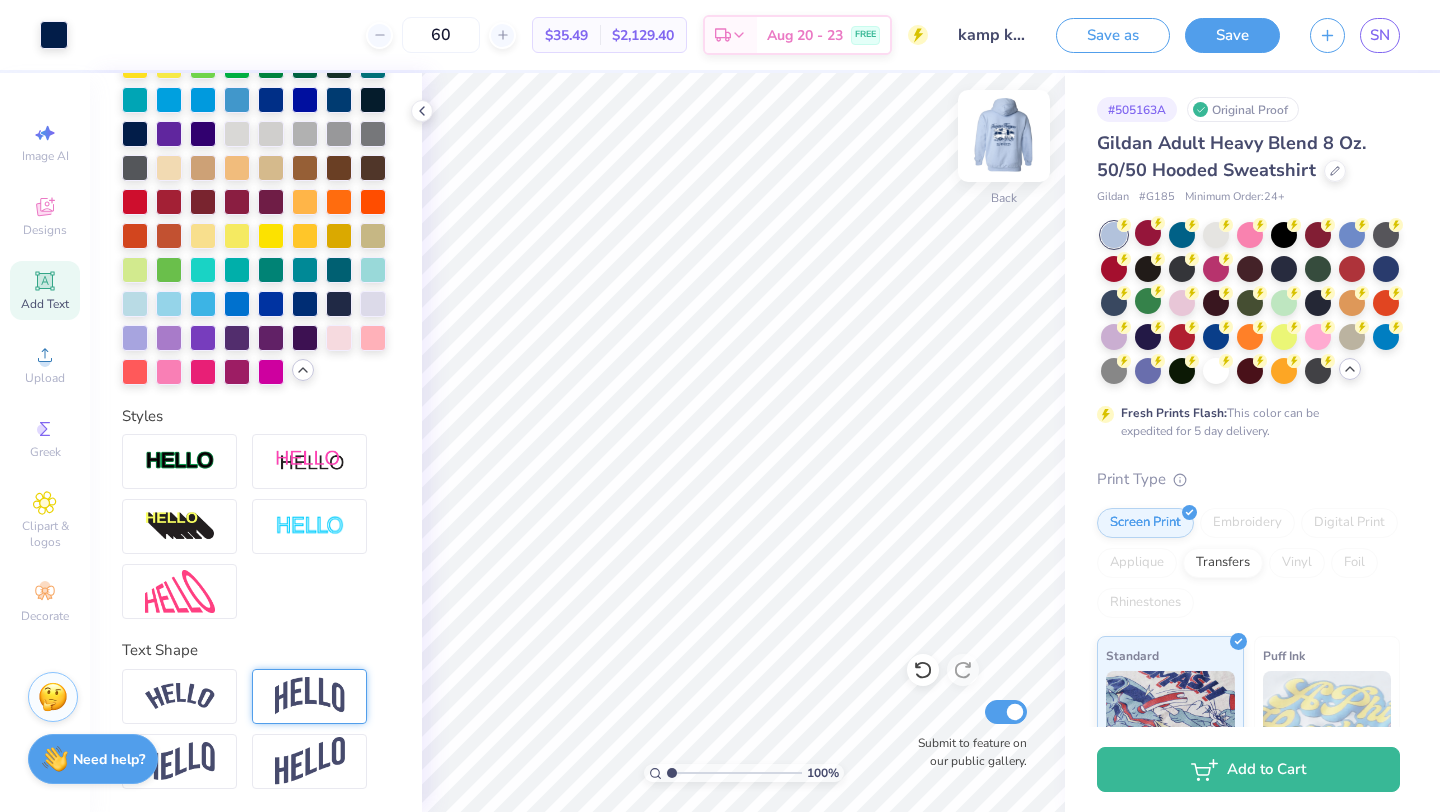 click at bounding box center (1004, 136) 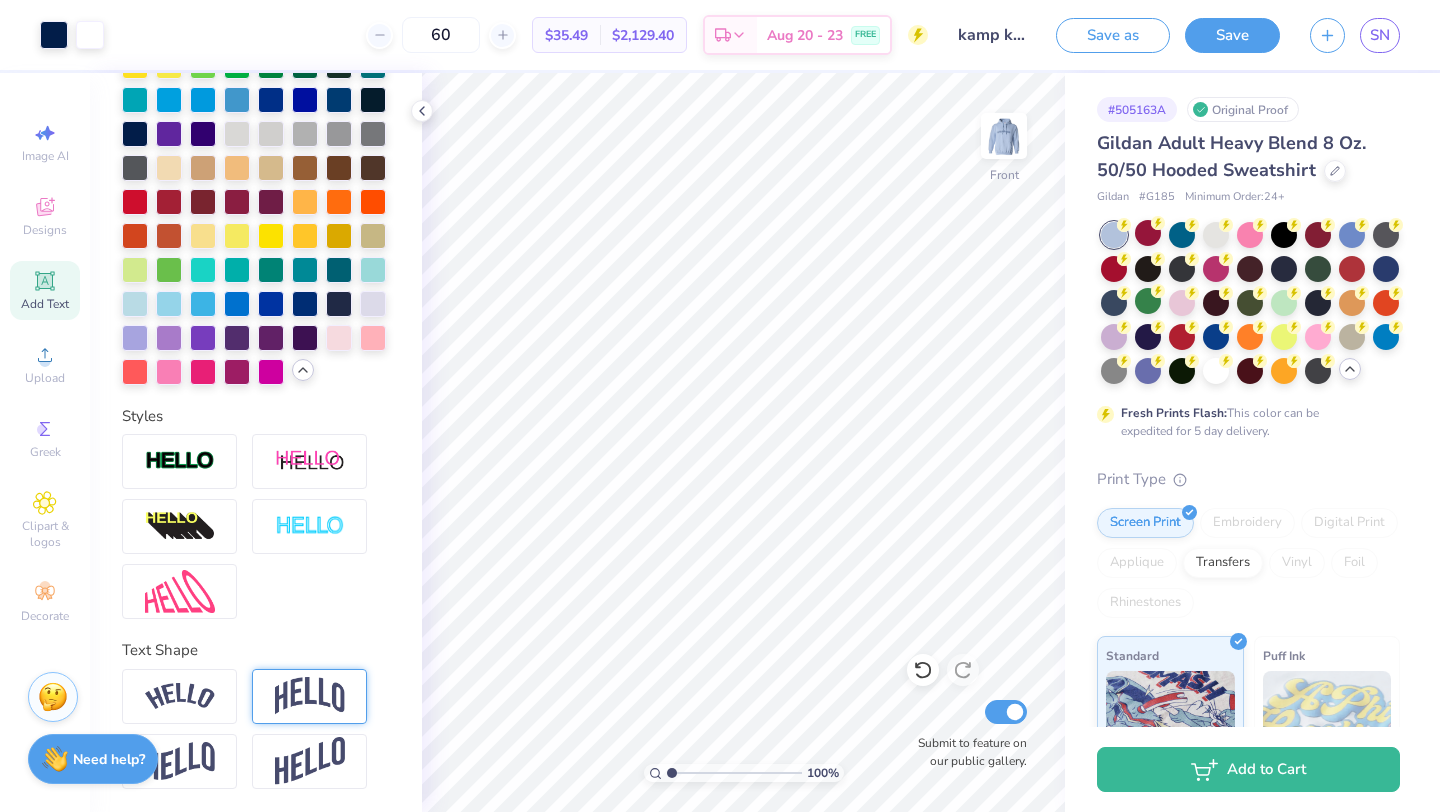 click at bounding box center (1004, 136) 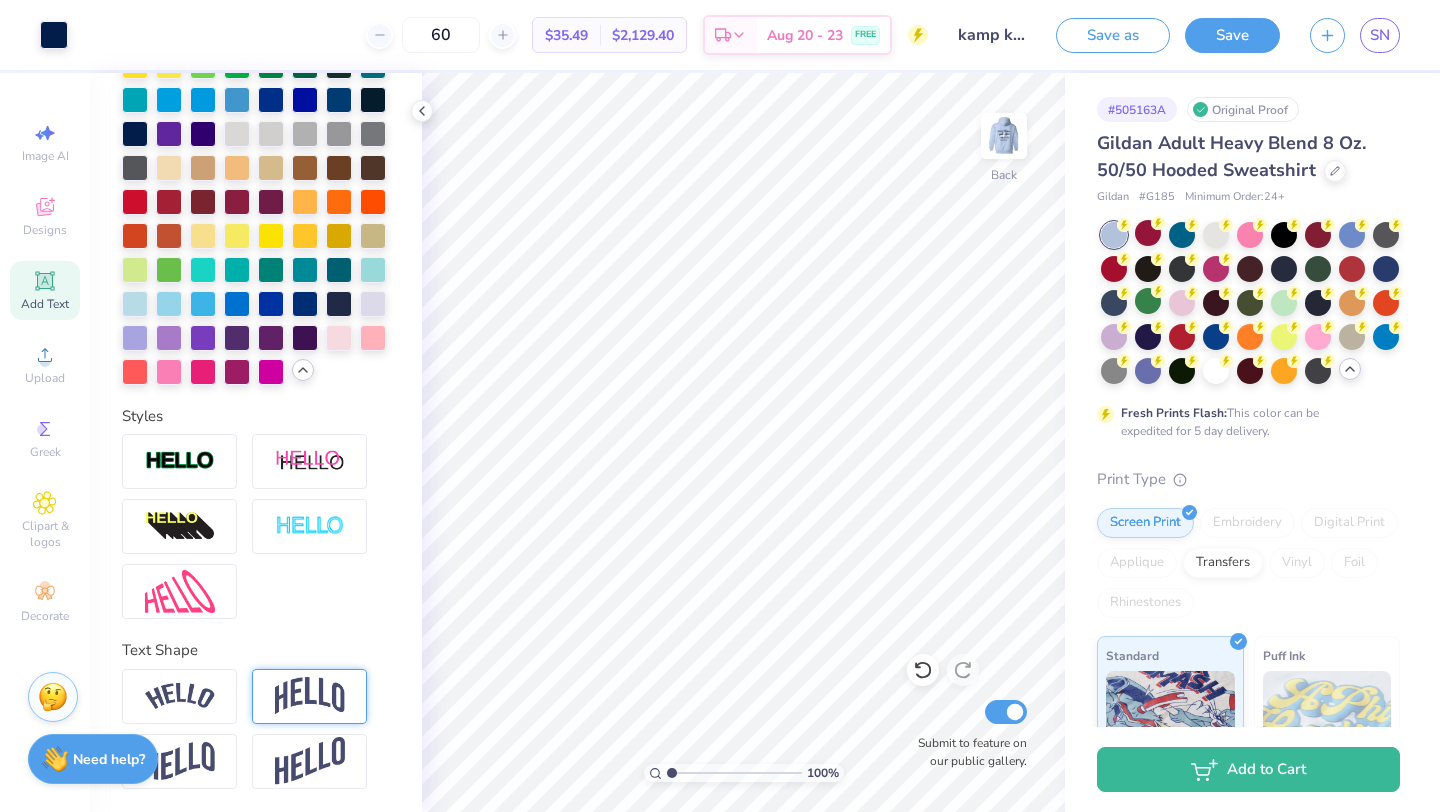 click at bounding box center (1004, 136) 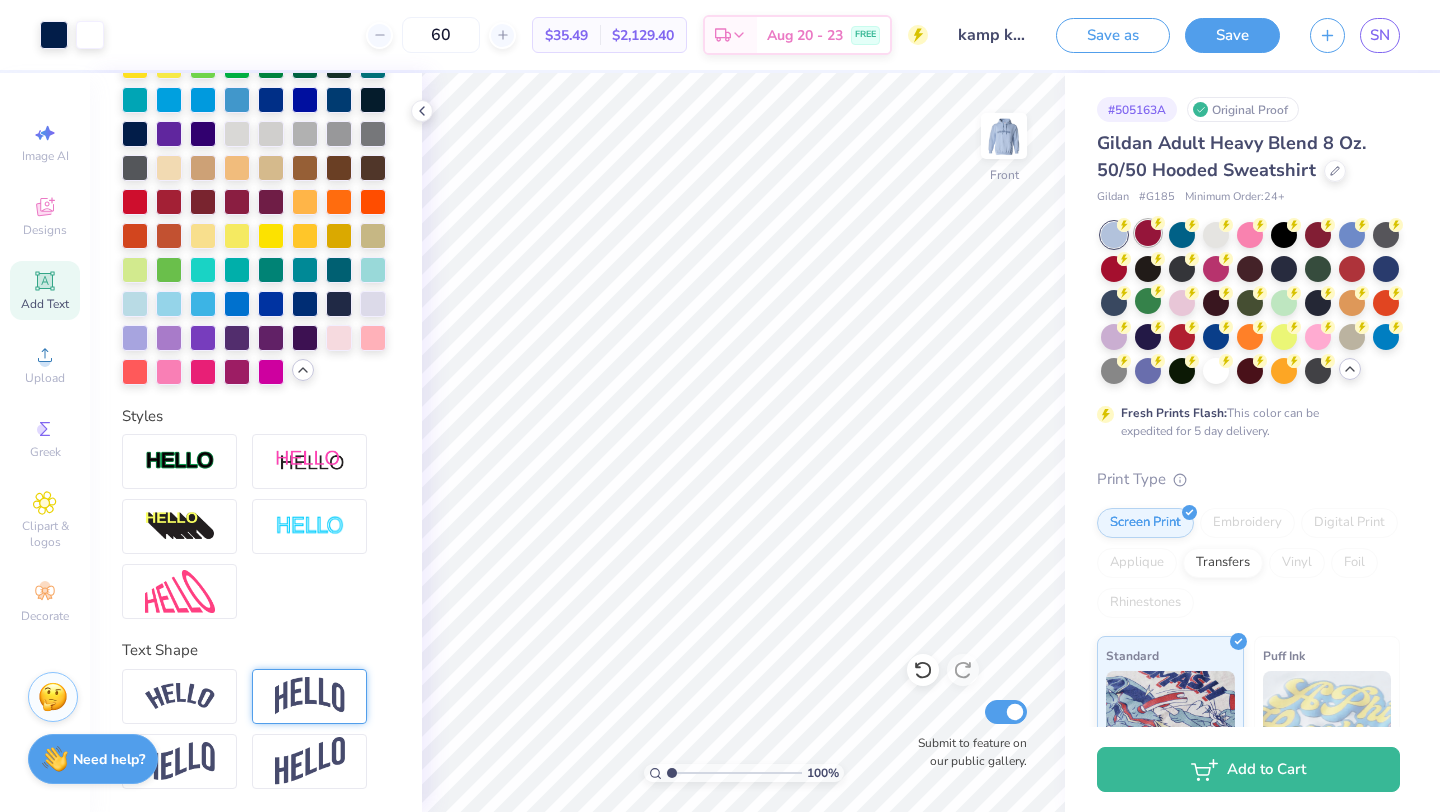 click at bounding box center [1148, 233] 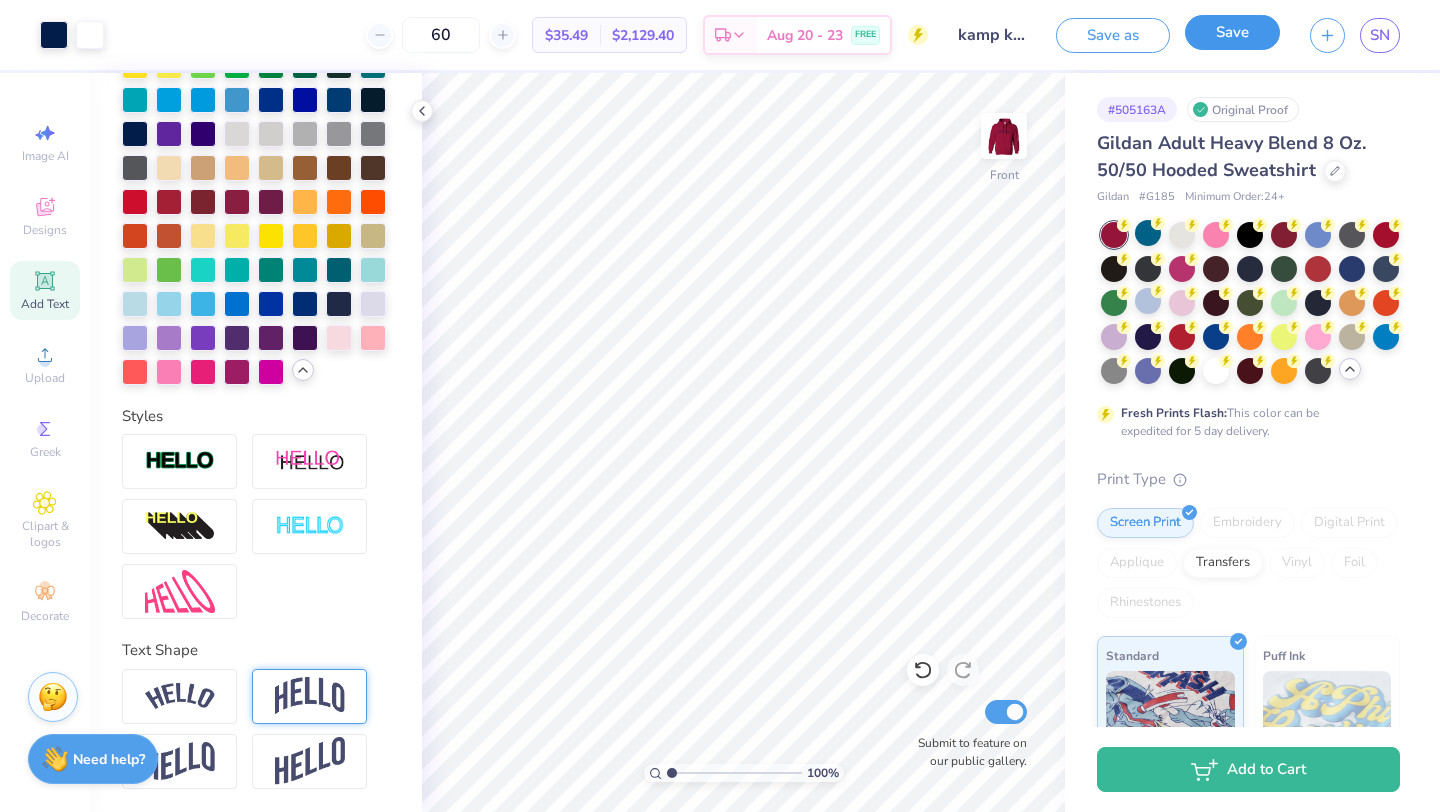 click on "Save" at bounding box center [1232, 32] 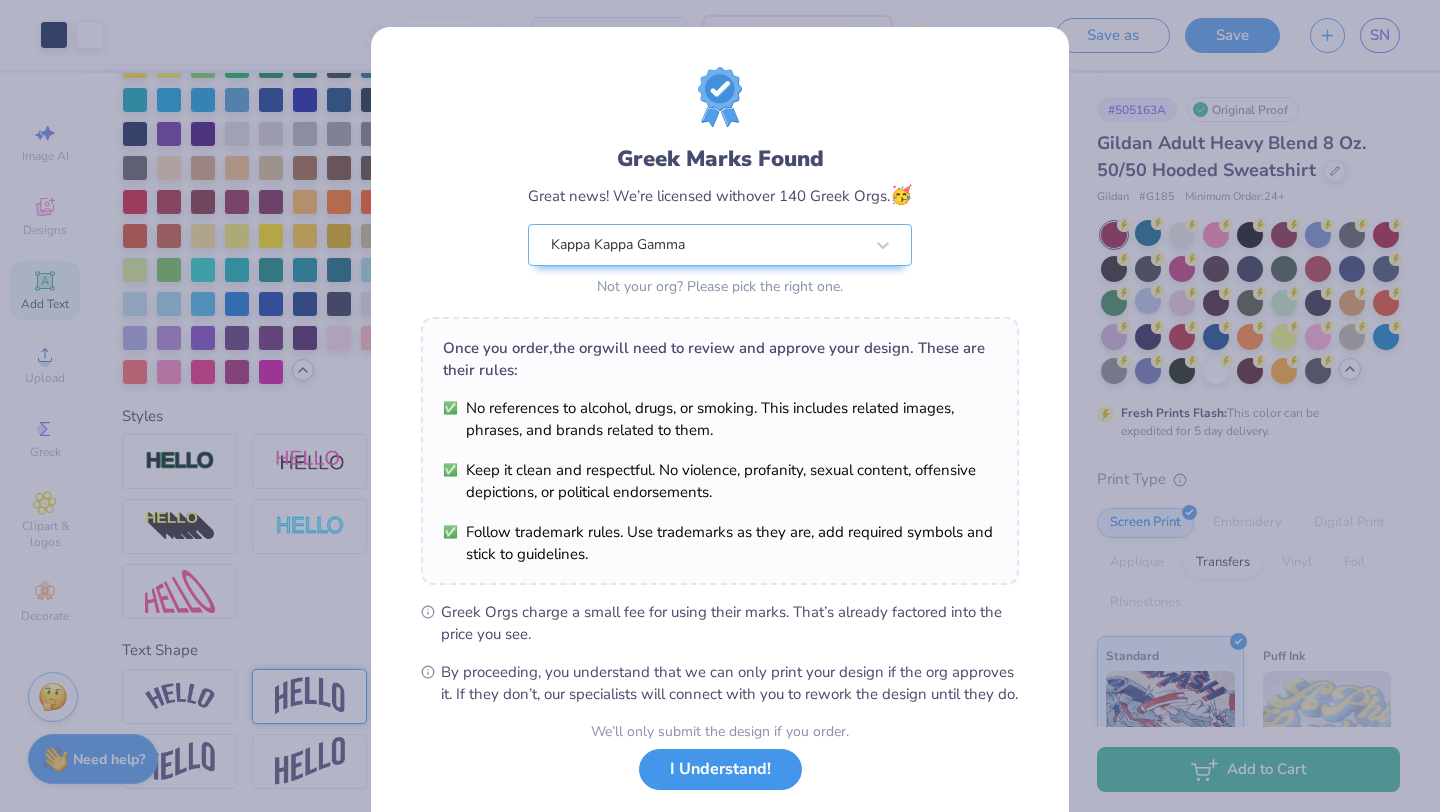click on "I Understand!" at bounding box center [720, 769] 